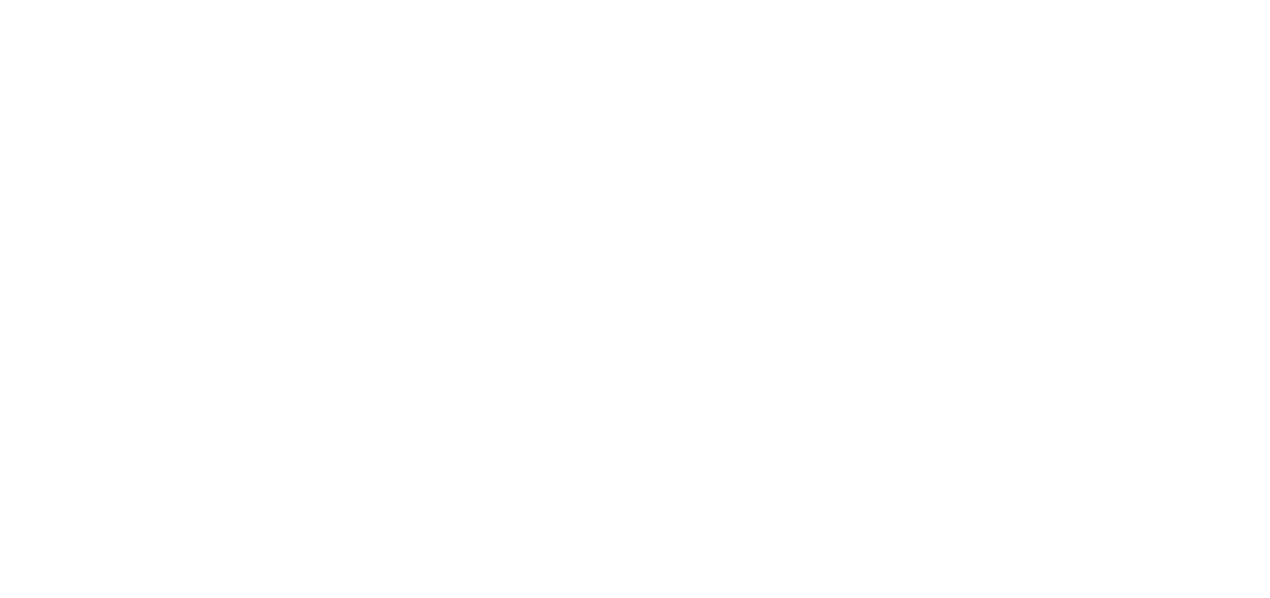 scroll, scrollTop: 0, scrollLeft: 0, axis: both 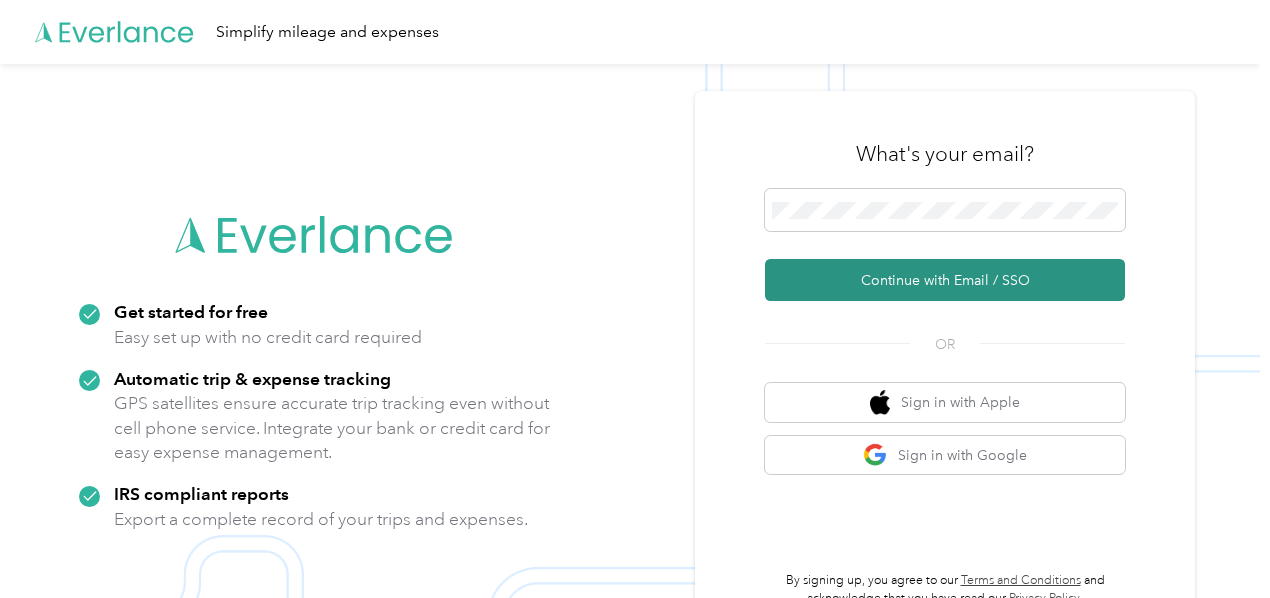 click on "Continue with Email / SSO" at bounding box center (945, 280) 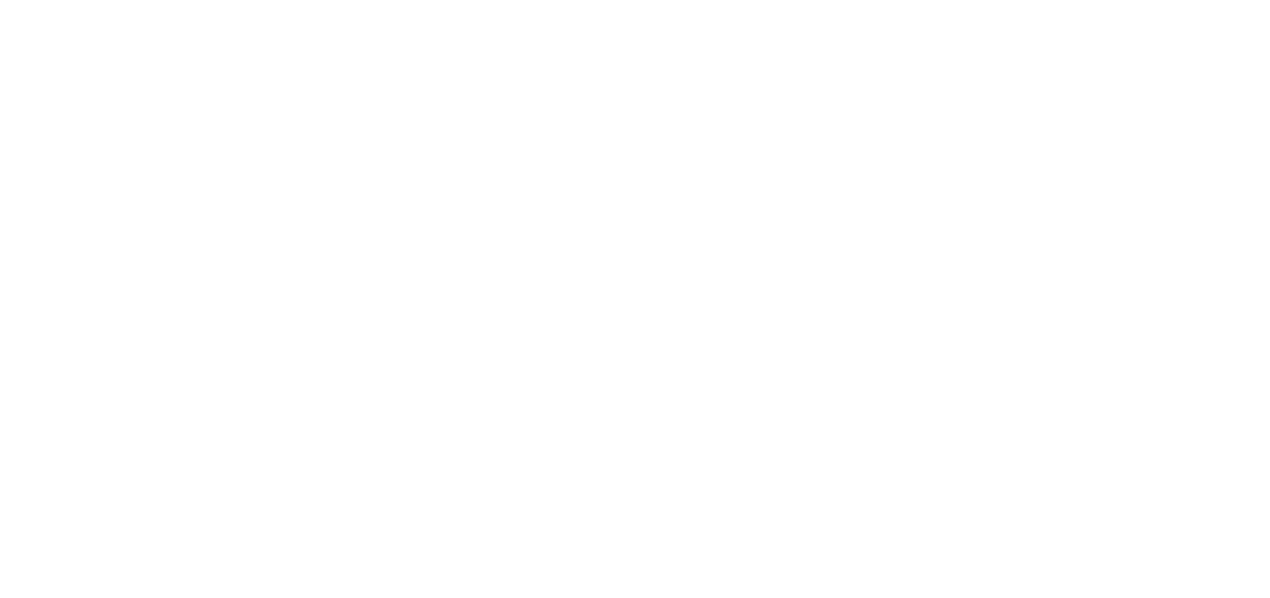 scroll, scrollTop: 0, scrollLeft: 0, axis: both 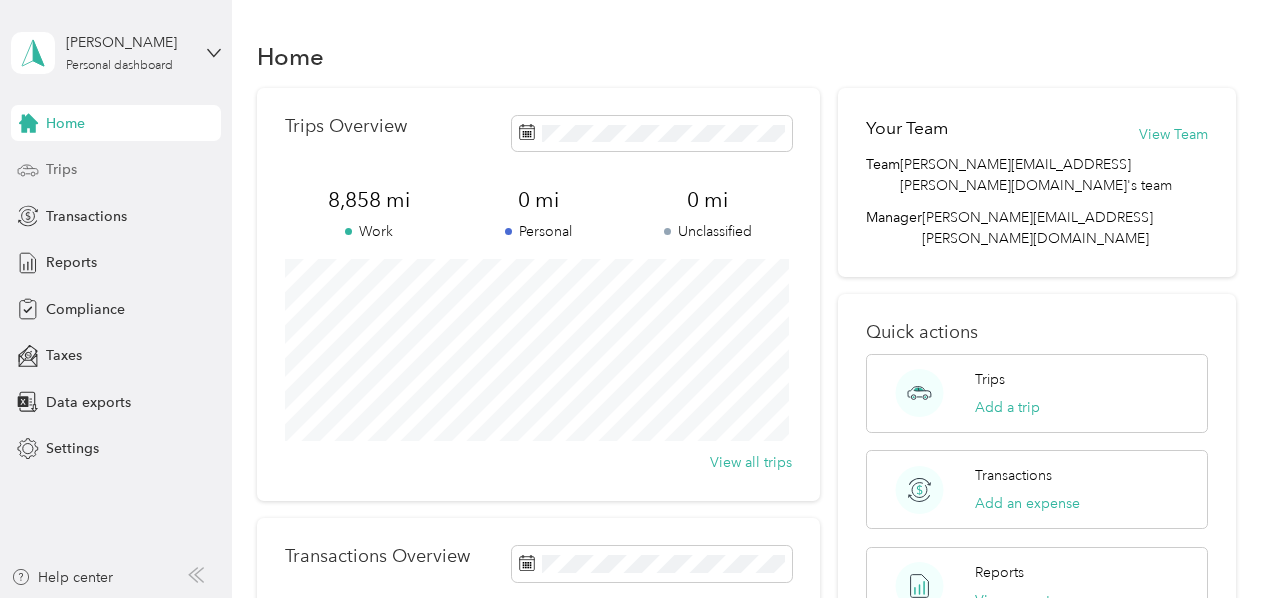 click on "Trips" at bounding box center [61, 169] 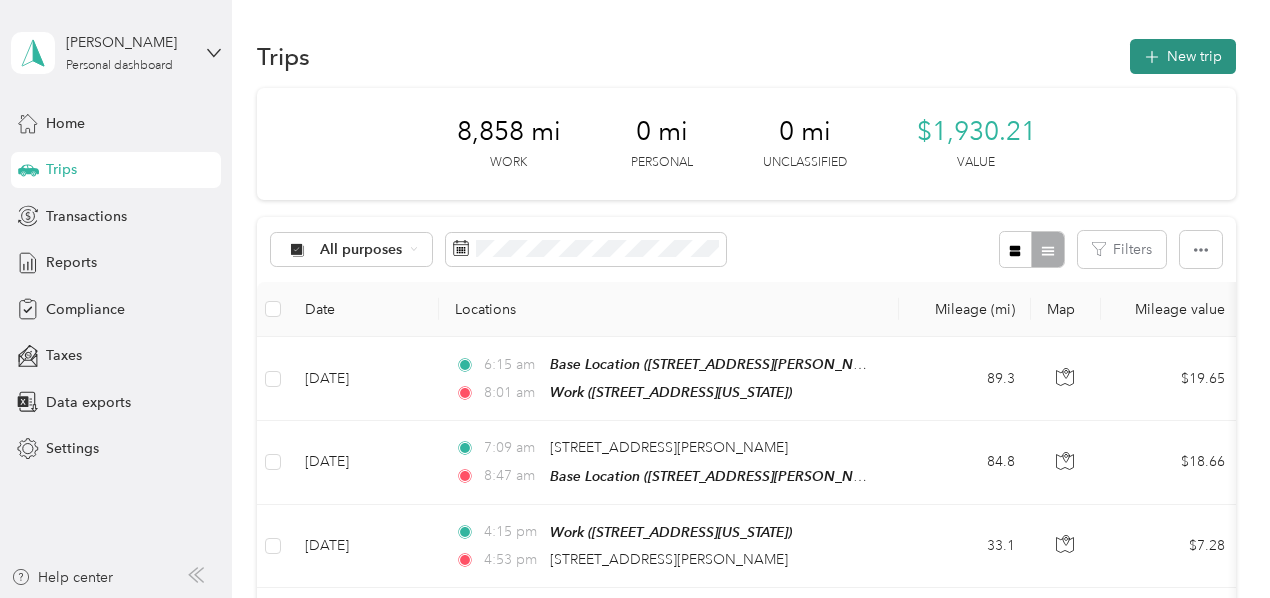 click on "New trip" at bounding box center (1183, 56) 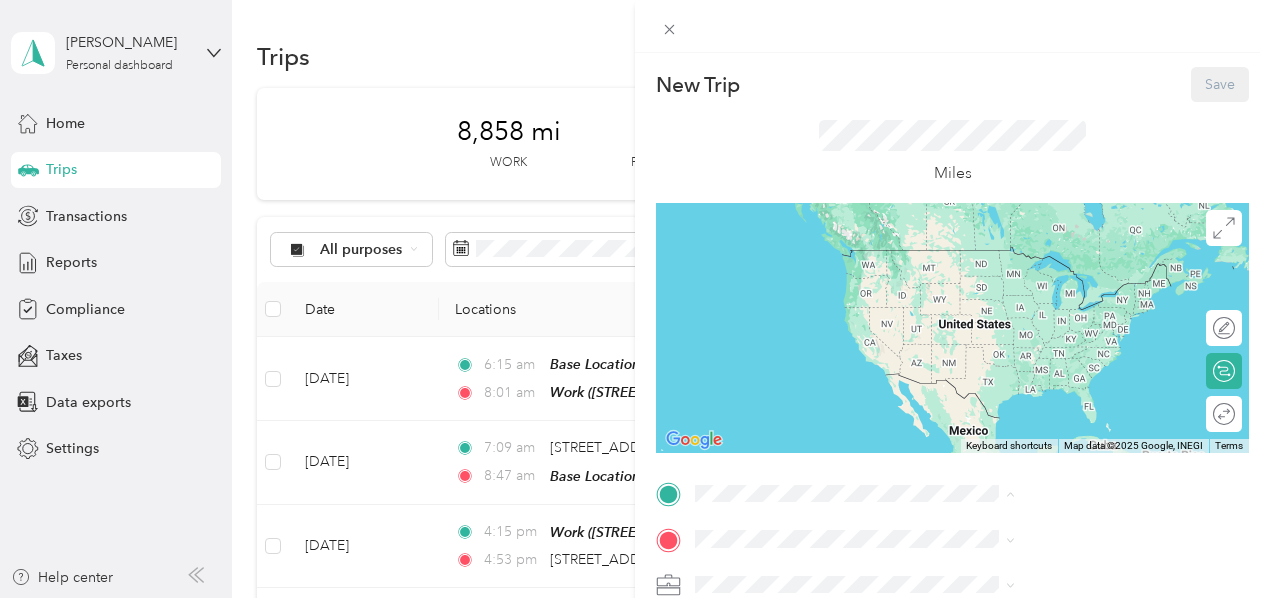 click on "6030 Technology Boulevard, Sandston, Virginia, United States" at bounding box center [1044, 349] 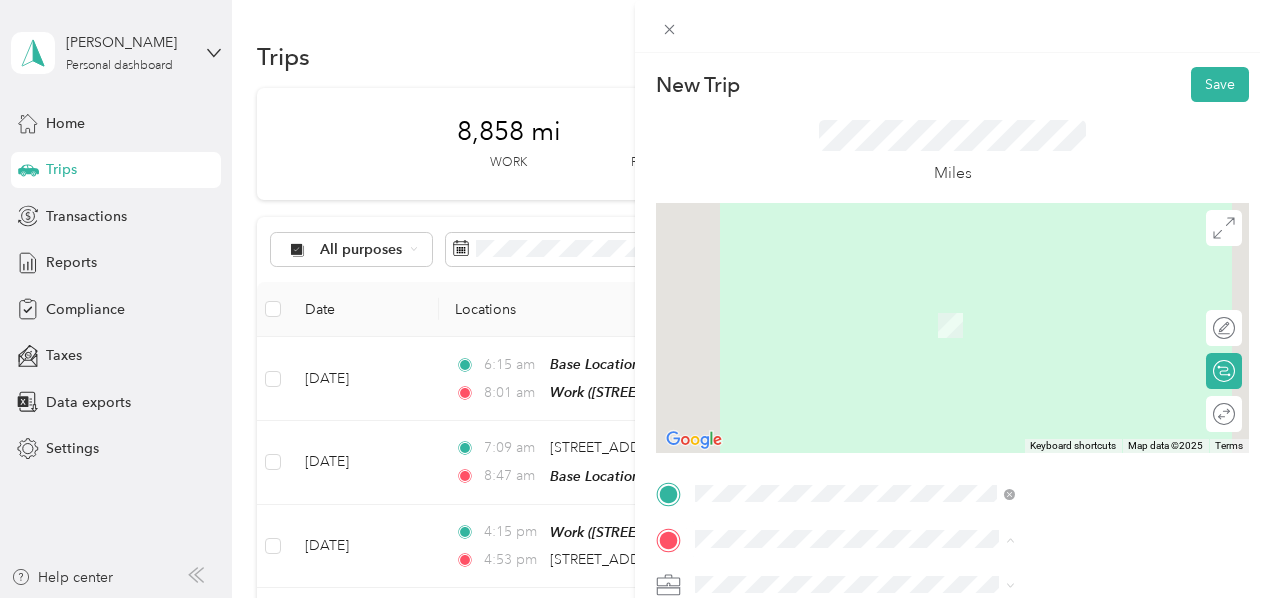 click on "Base Location 16820 Flotilla Way, Cherry Hill, Virginia, United States" at bounding box center (1081, 458) 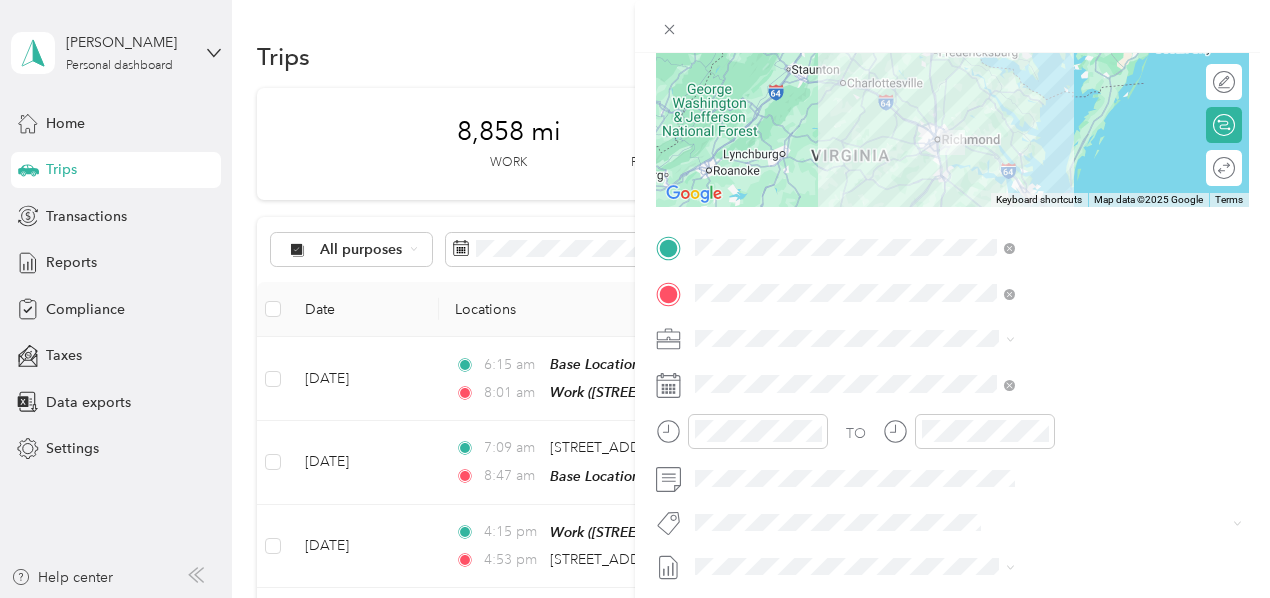 scroll, scrollTop: 248, scrollLeft: 0, axis: vertical 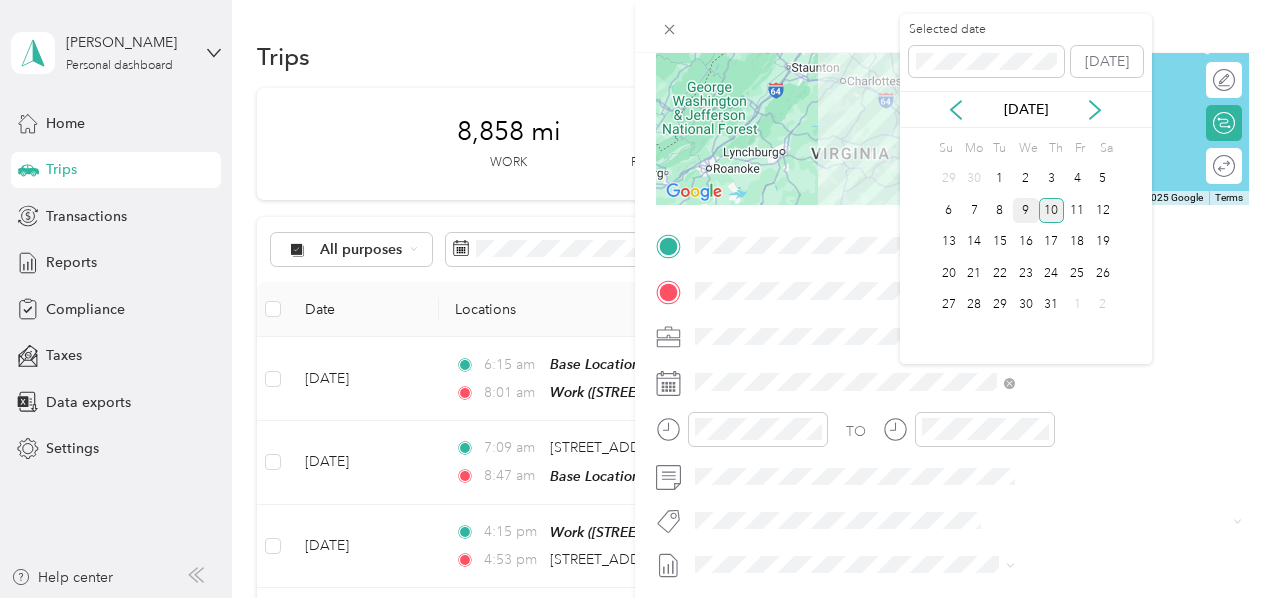 click on "9" at bounding box center (1026, 210) 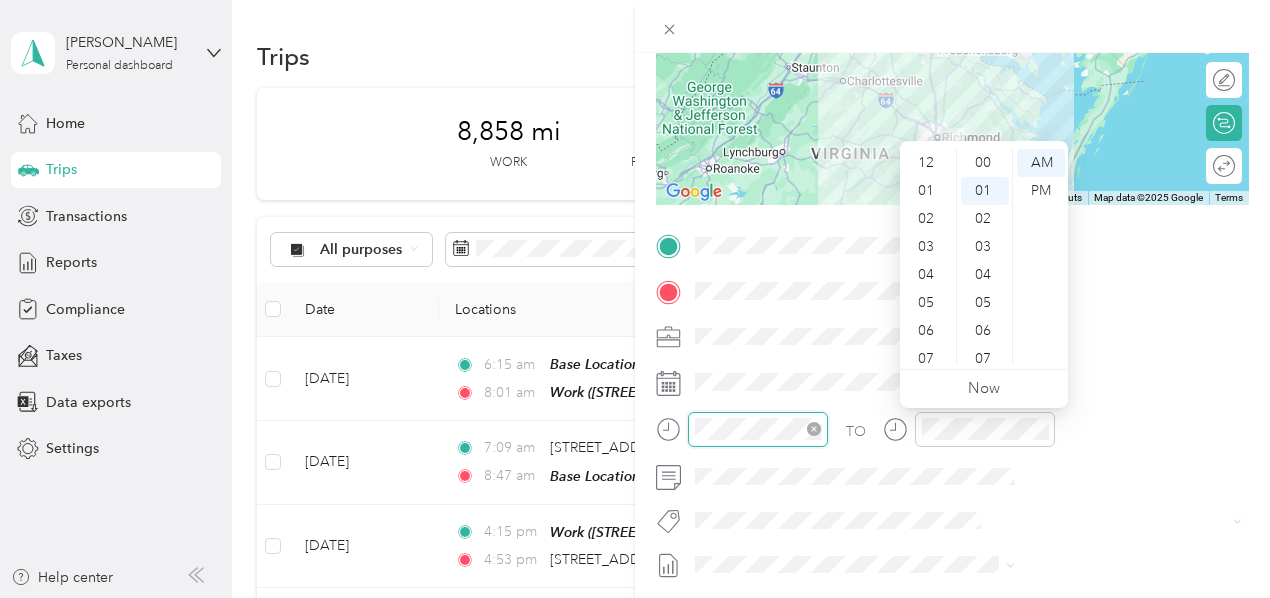 scroll, scrollTop: 120, scrollLeft: 0, axis: vertical 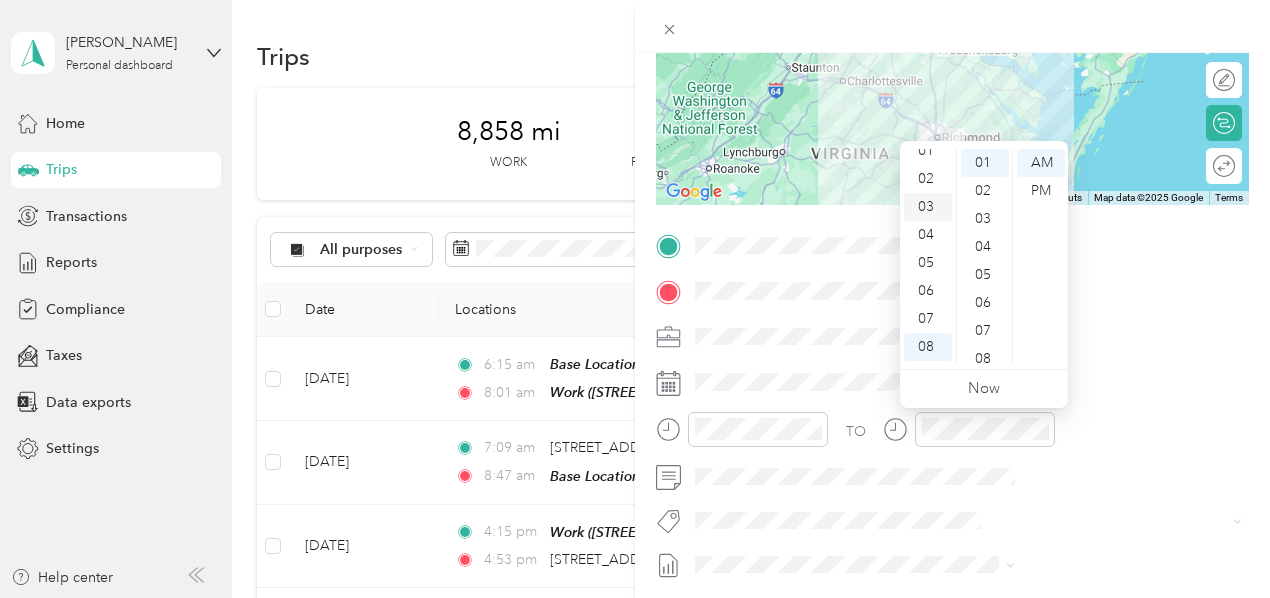 click on "03" at bounding box center [928, 207] 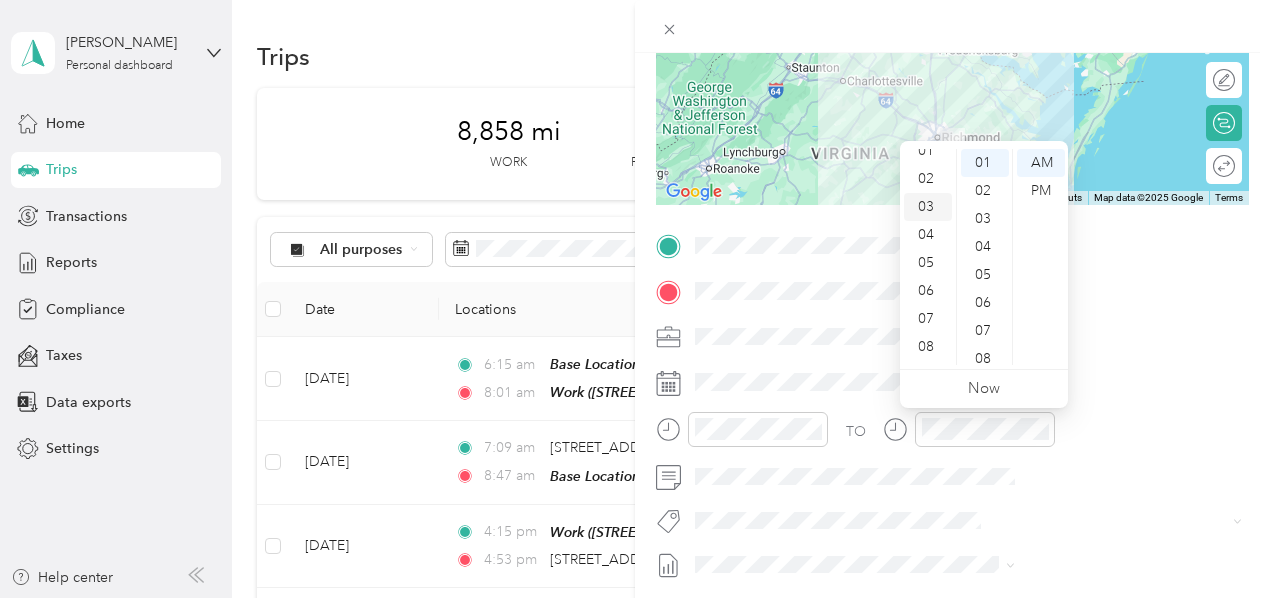 scroll, scrollTop: 84, scrollLeft: 0, axis: vertical 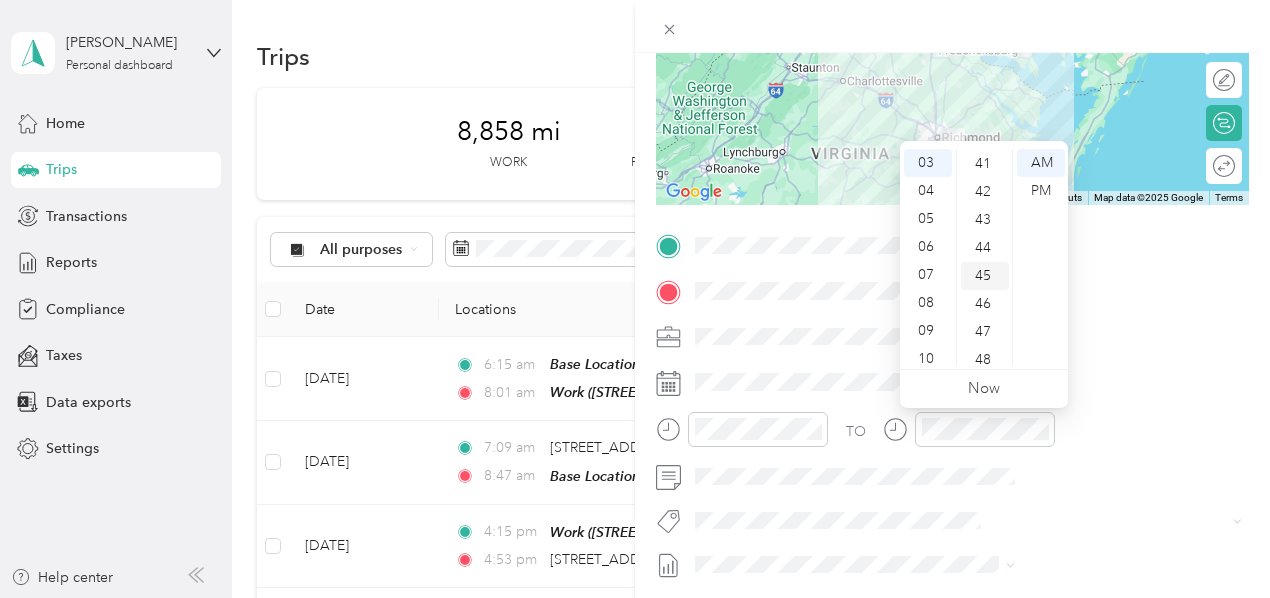 click on "45" at bounding box center (985, 276) 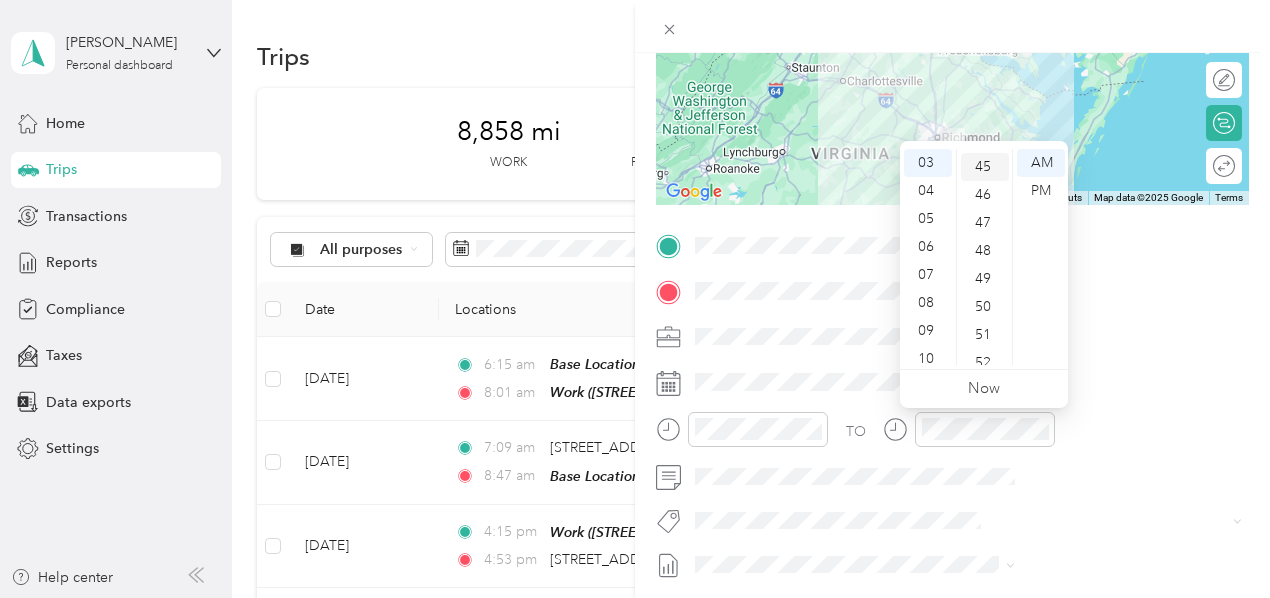 scroll, scrollTop: 1260, scrollLeft: 0, axis: vertical 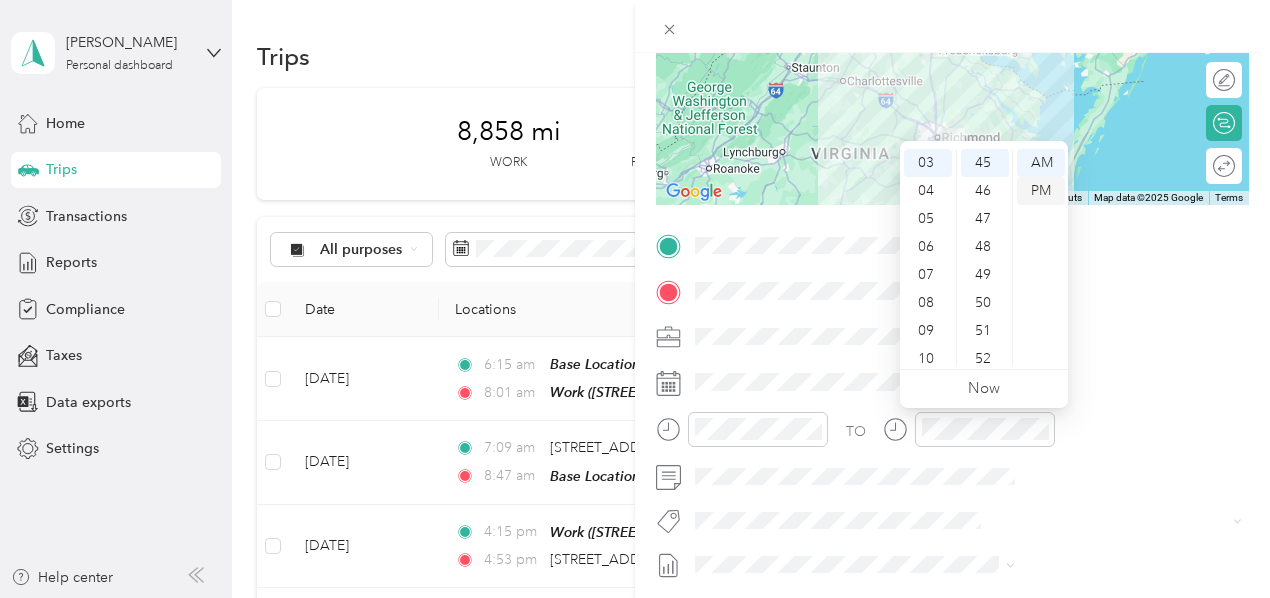 click on "PM" at bounding box center (1041, 191) 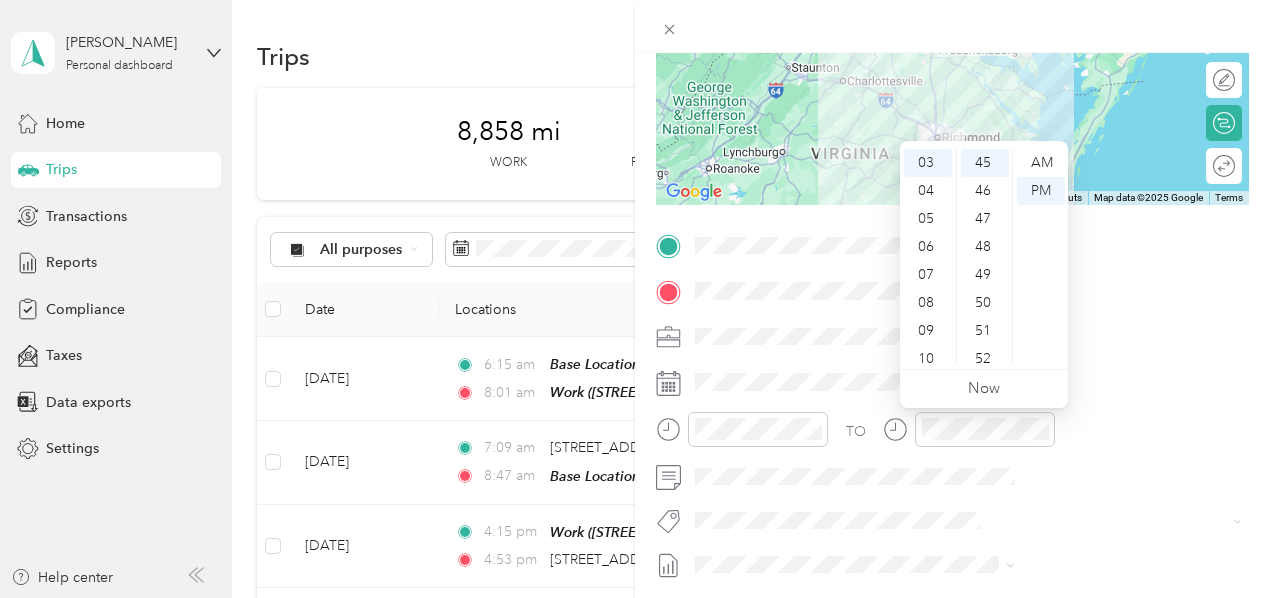 click at bounding box center [952, 26] 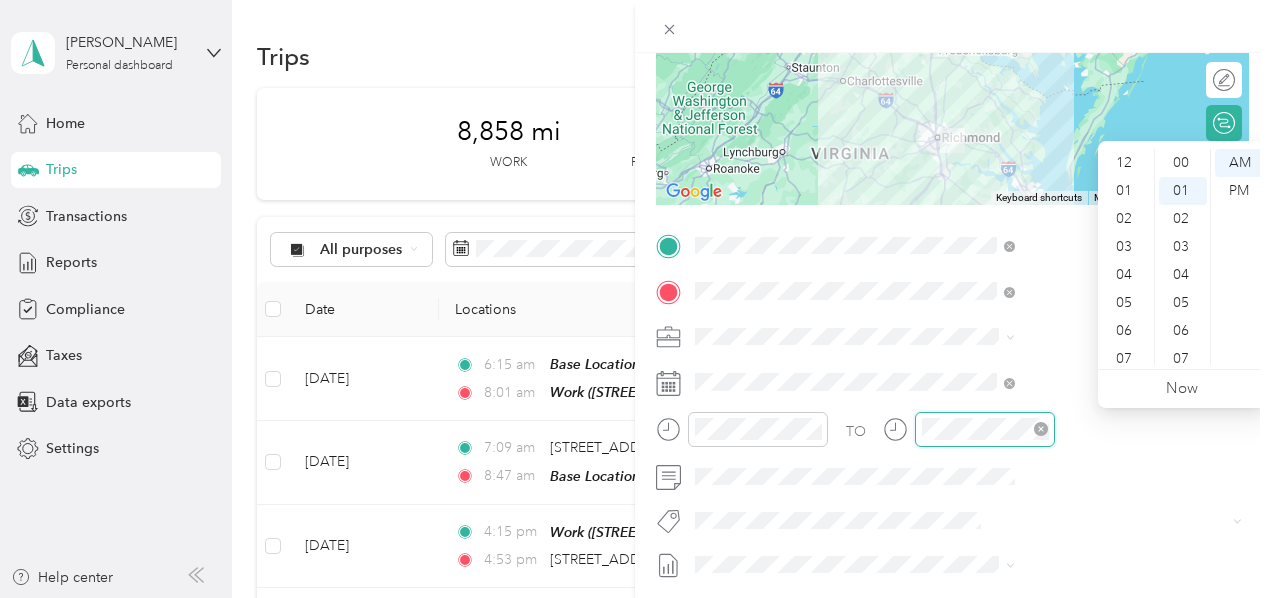 scroll, scrollTop: 28, scrollLeft: 0, axis: vertical 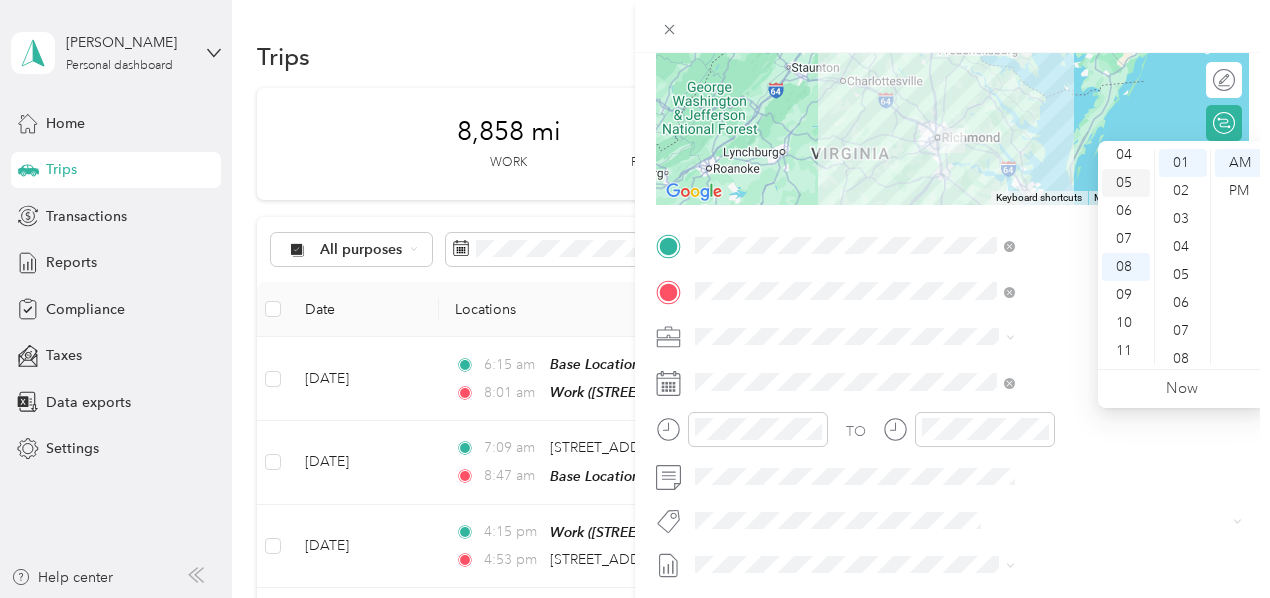 click on "05" at bounding box center (1126, 183) 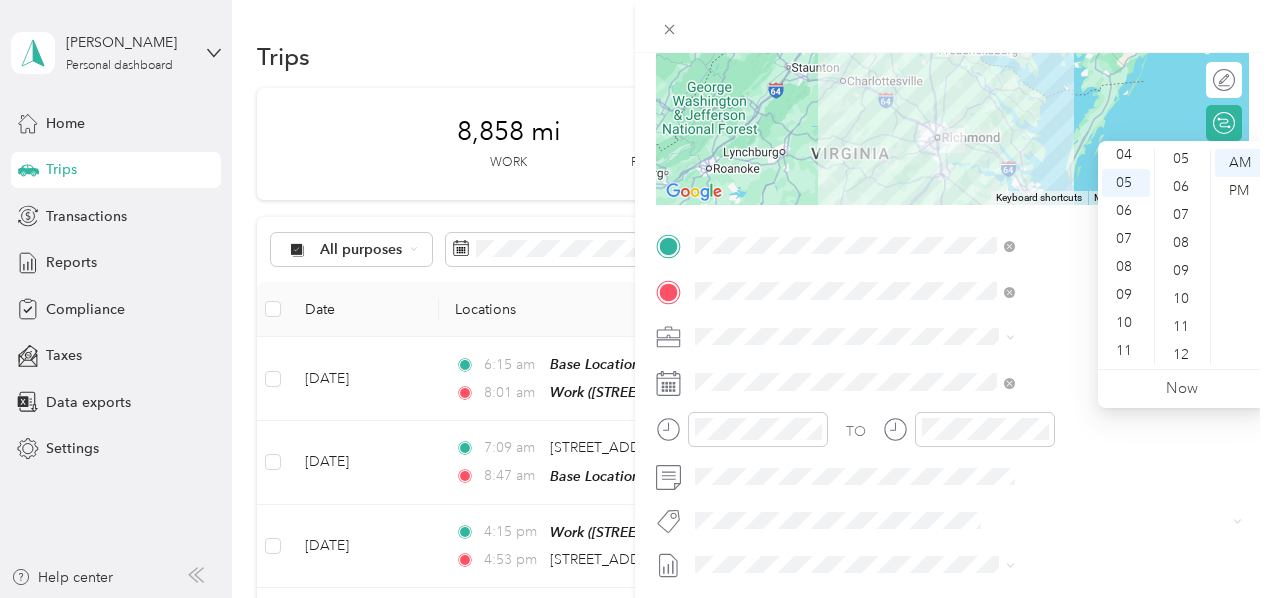 scroll, scrollTop: 148, scrollLeft: 0, axis: vertical 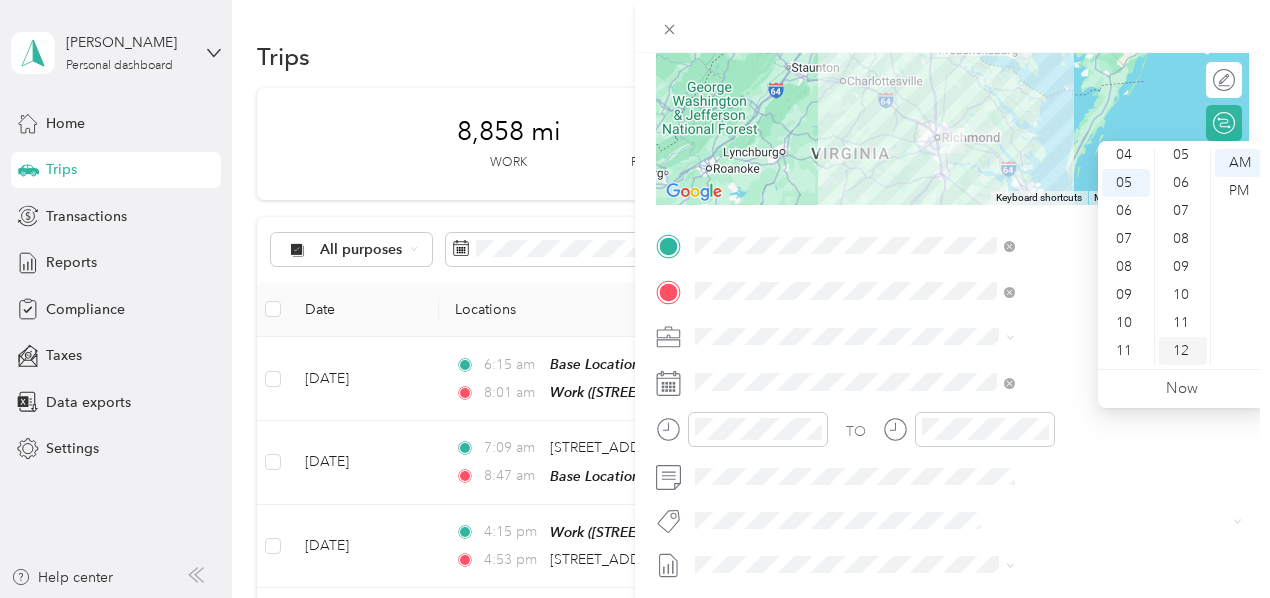click on "12" at bounding box center [1183, 351] 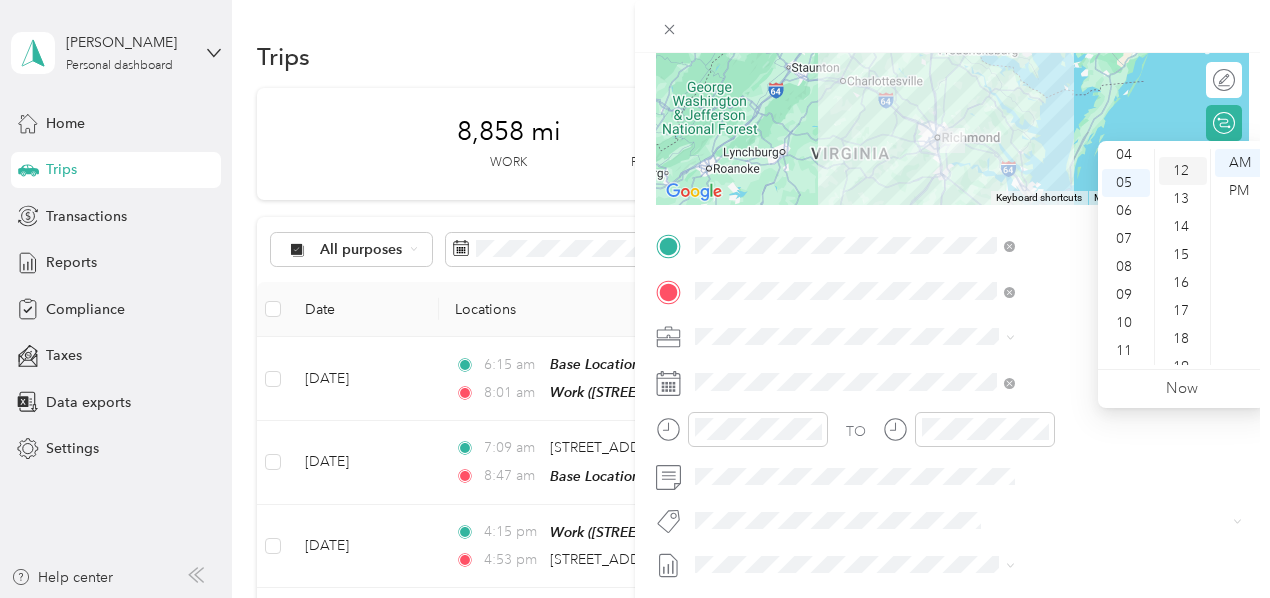scroll, scrollTop: 336, scrollLeft: 0, axis: vertical 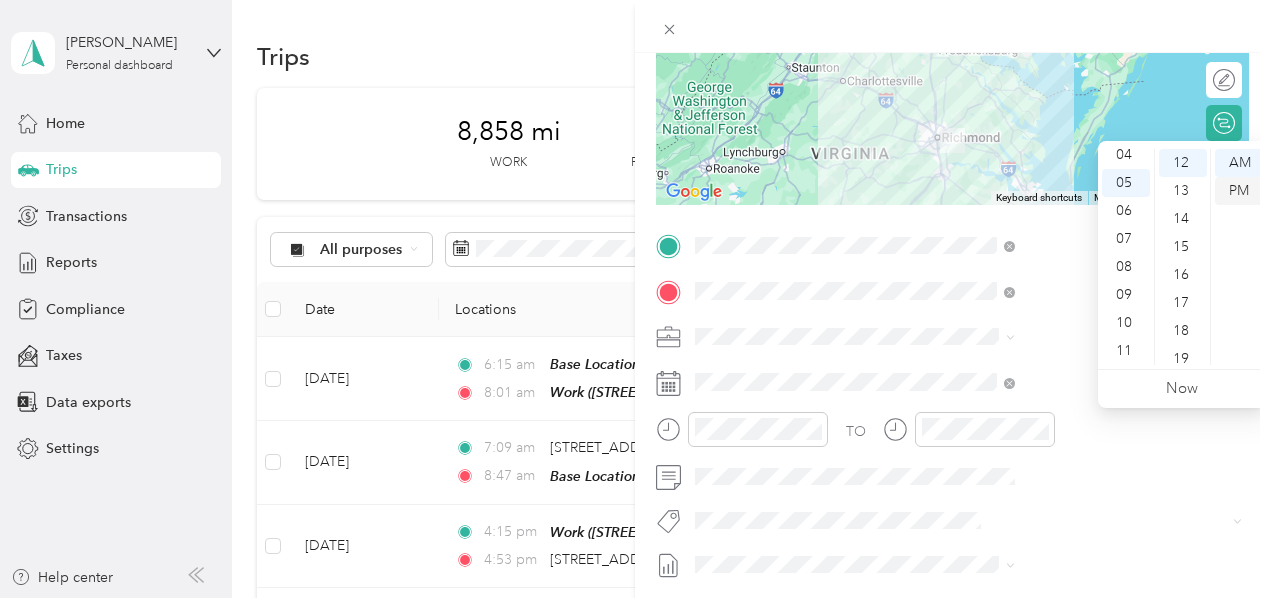 click on "PM" at bounding box center (1239, 191) 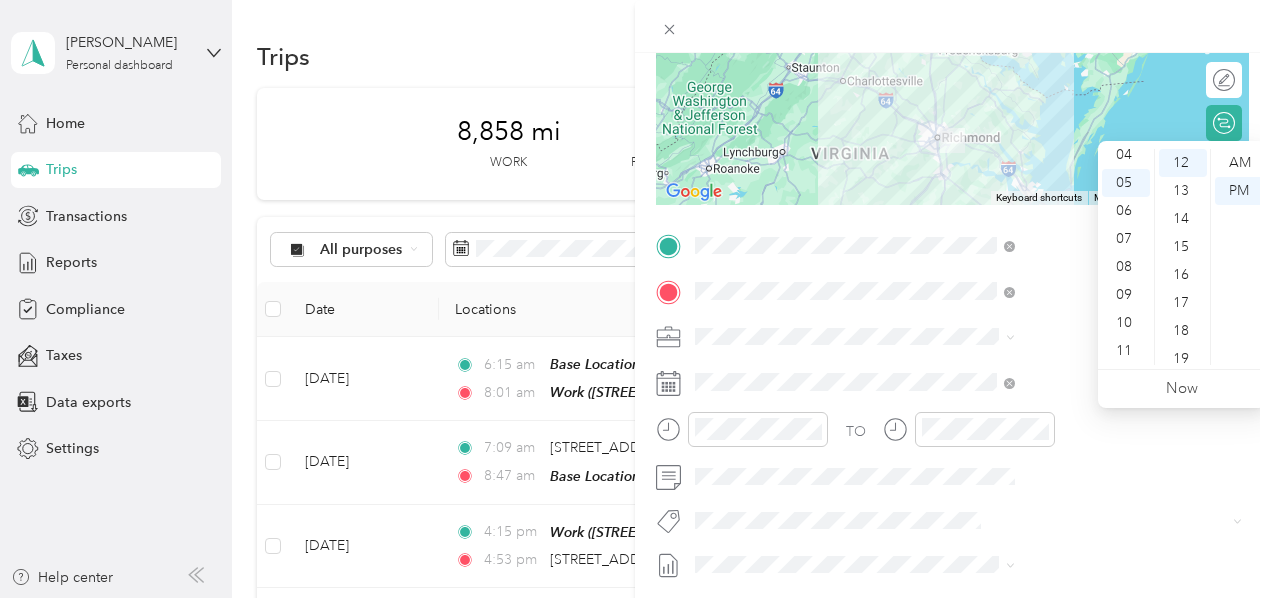 click at bounding box center [952, 26] 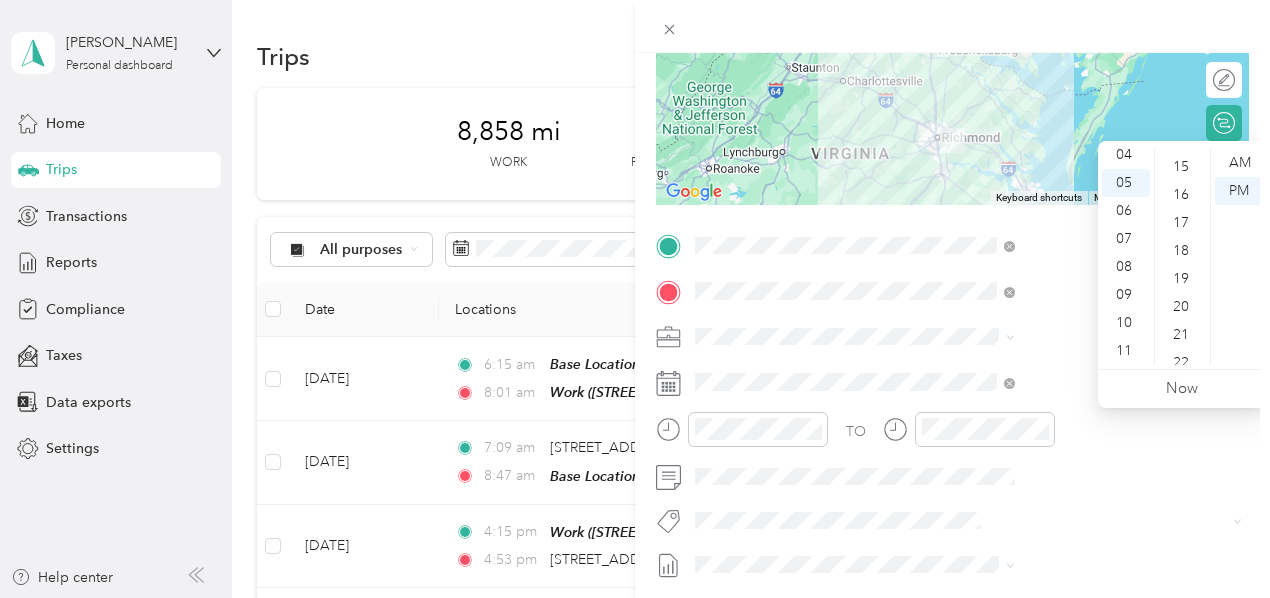 scroll, scrollTop: 456, scrollLeft: 0, axis: vertical 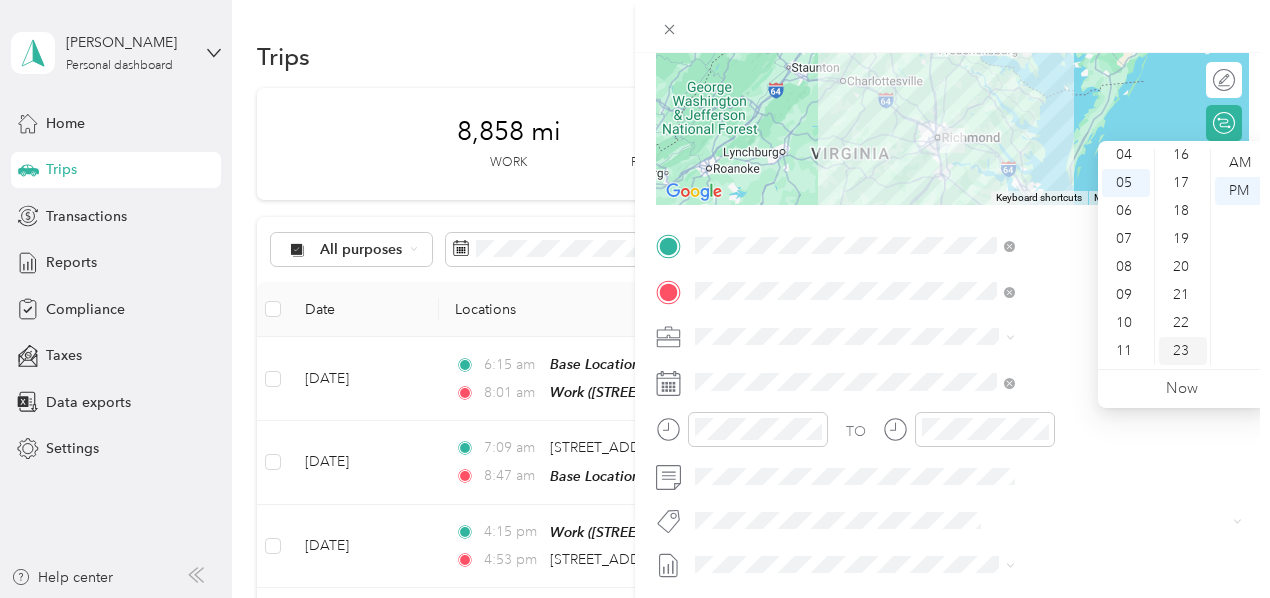 click on "23" at bounding box center (1183, 351) 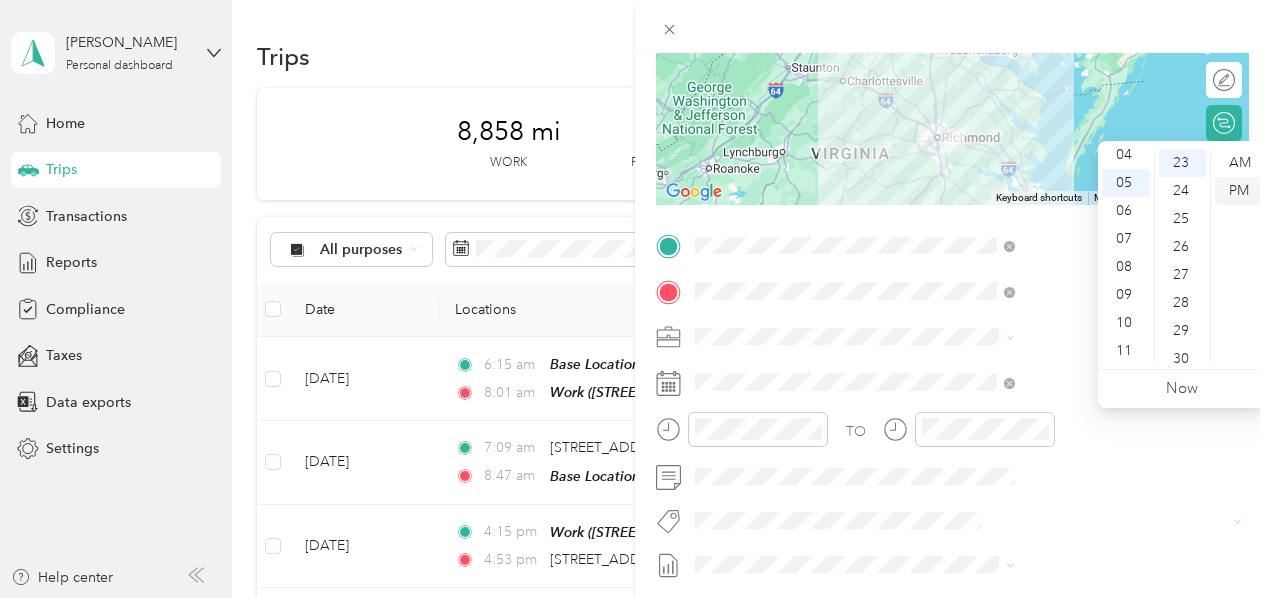 click on "PM" at bounding box center [1239, 191] 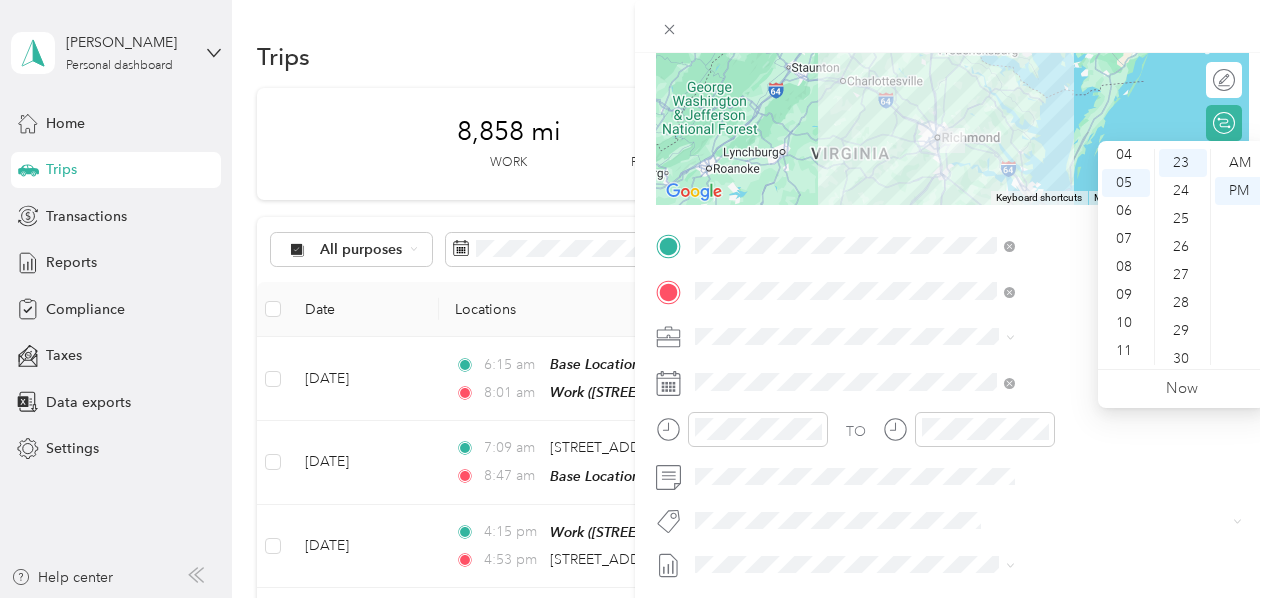 click at bounding box center [952, 26] 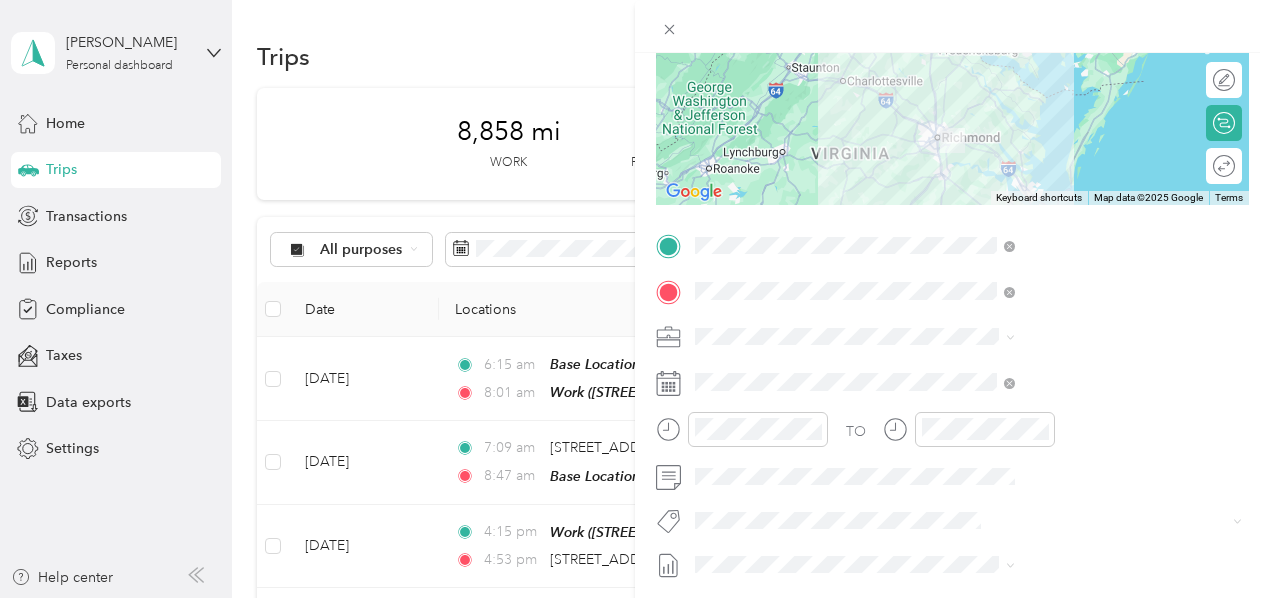 scroll, scrollTop: 0, scrollLeft: 0, axis: both 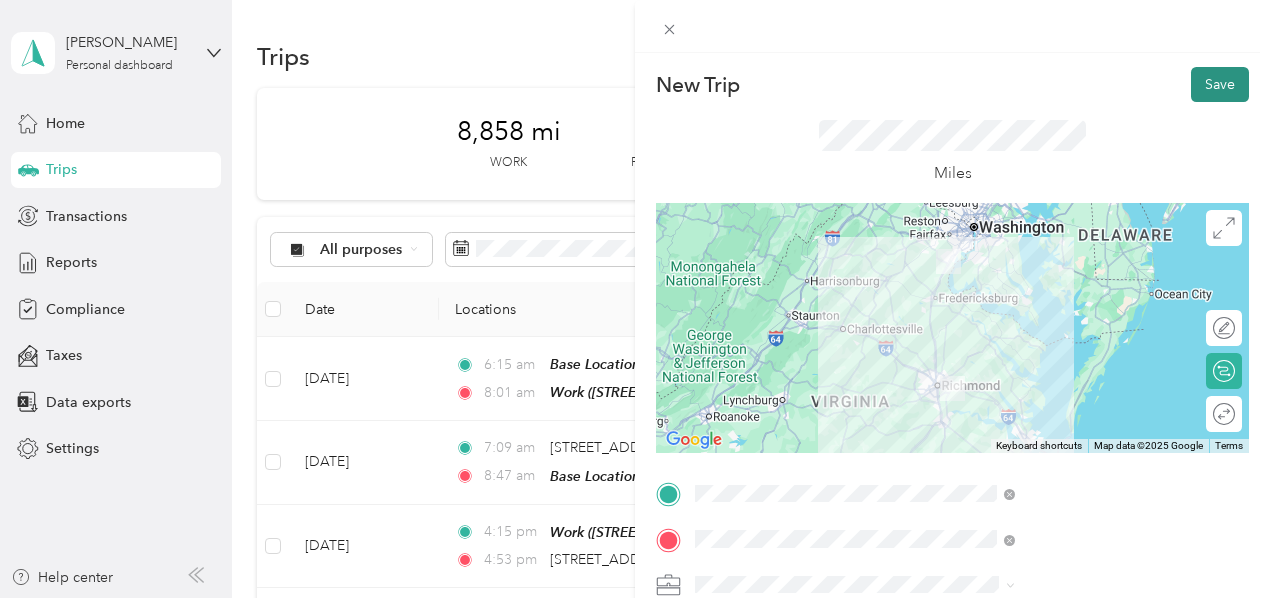 click on "Save" at bounding box center [1220, 84] 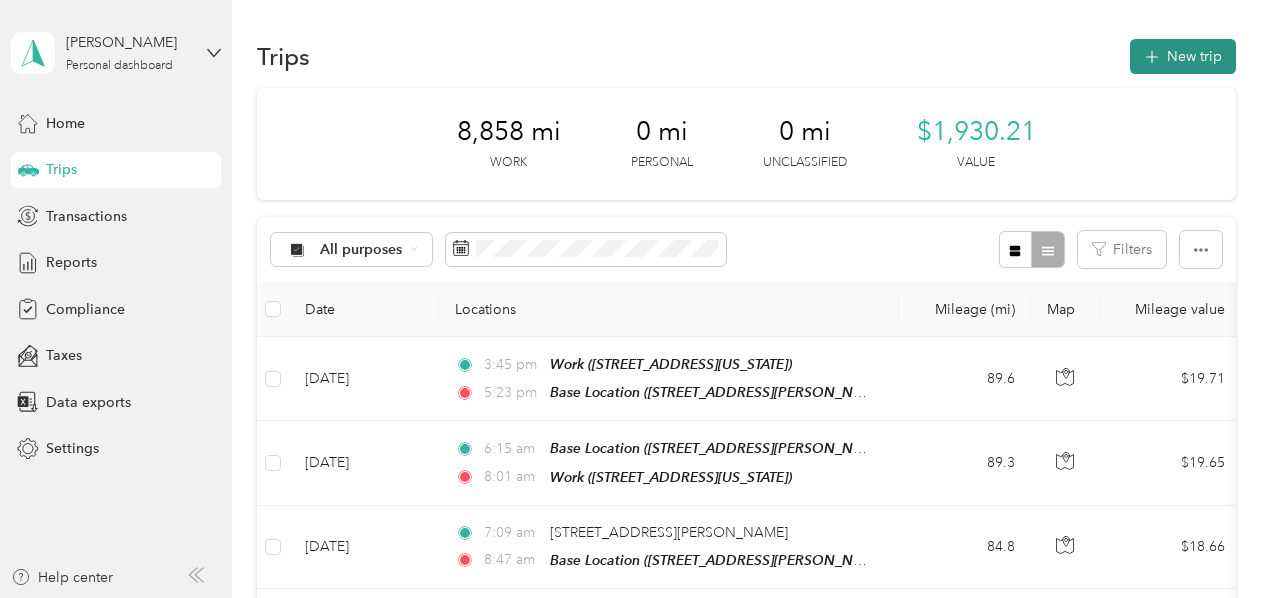 click on "New trip" at bounding box center [1183, 56] 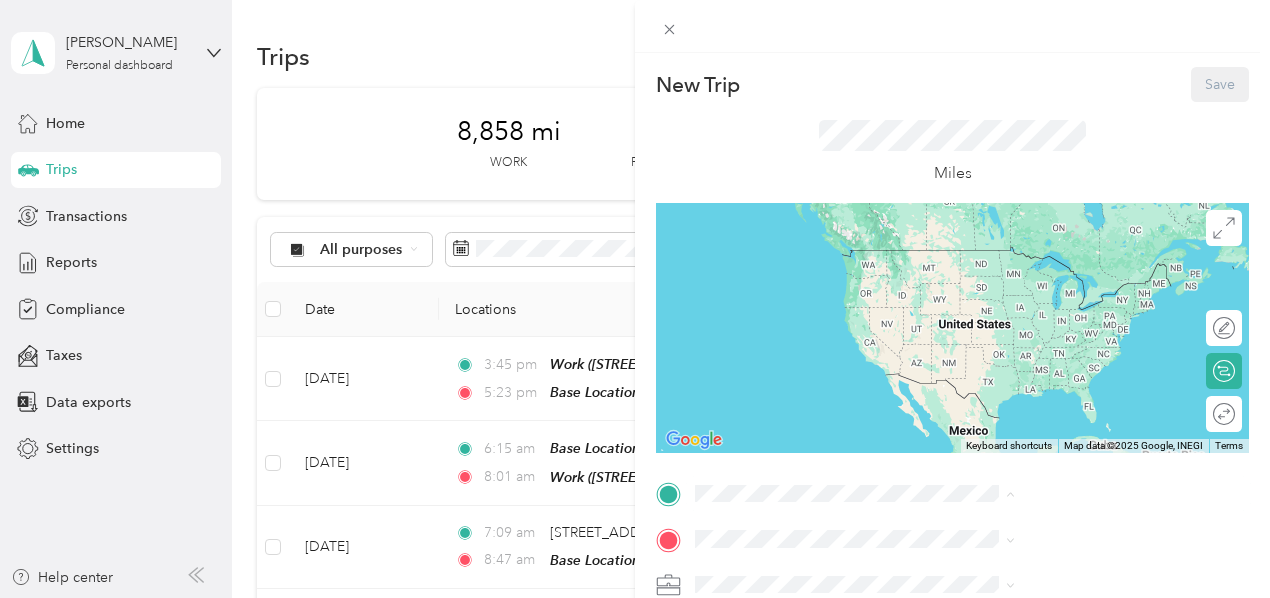 click on "16820 Flotilla Way, Cherry Hill, Virginia, United States" at bounding box center [1063, 423] 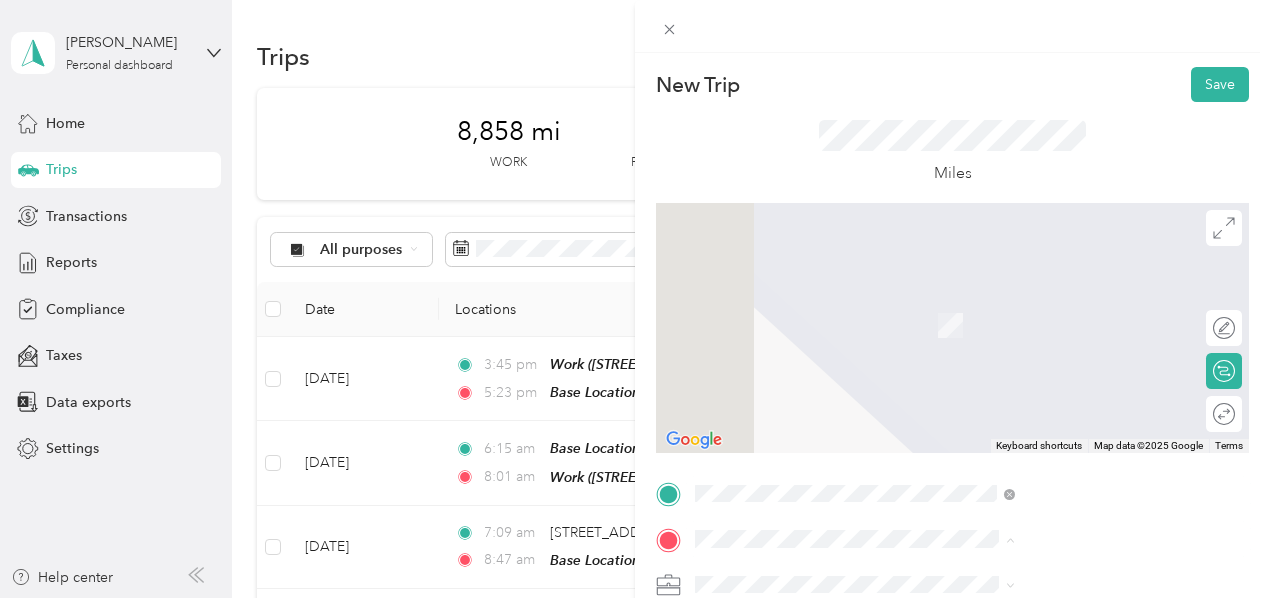 click on "6030 Technology Boulevard, Sandston, Virginia, United States" at bounding box center (1044, 395) 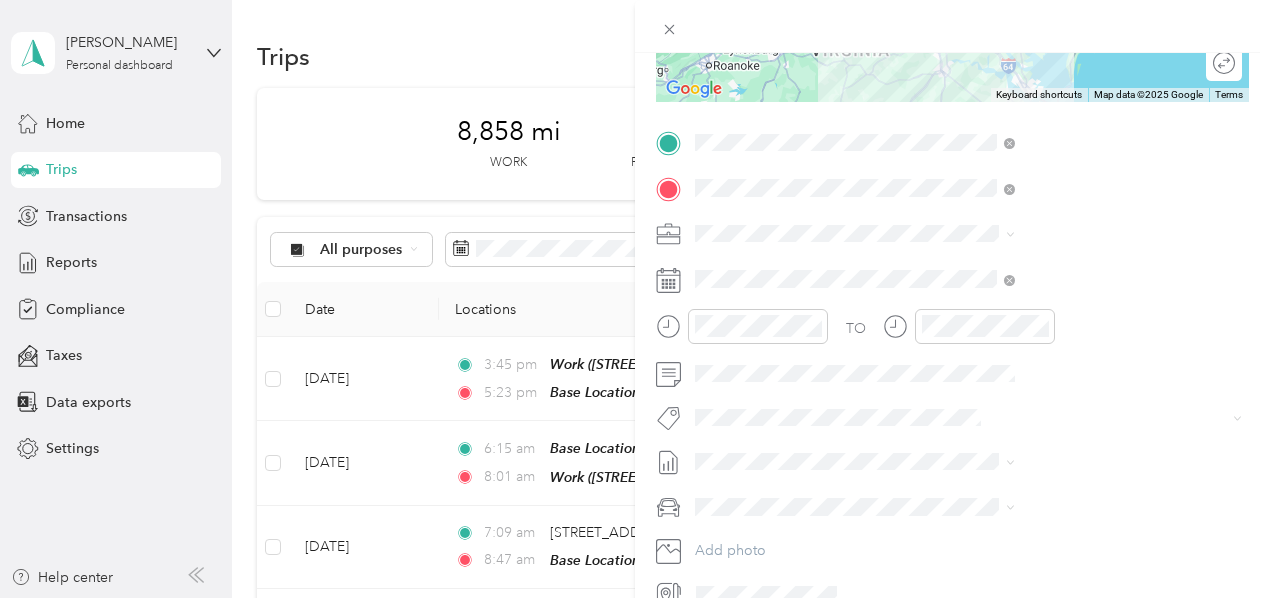 scroll, scrollTop: 358, scrollLeft: 0, axis: vertical 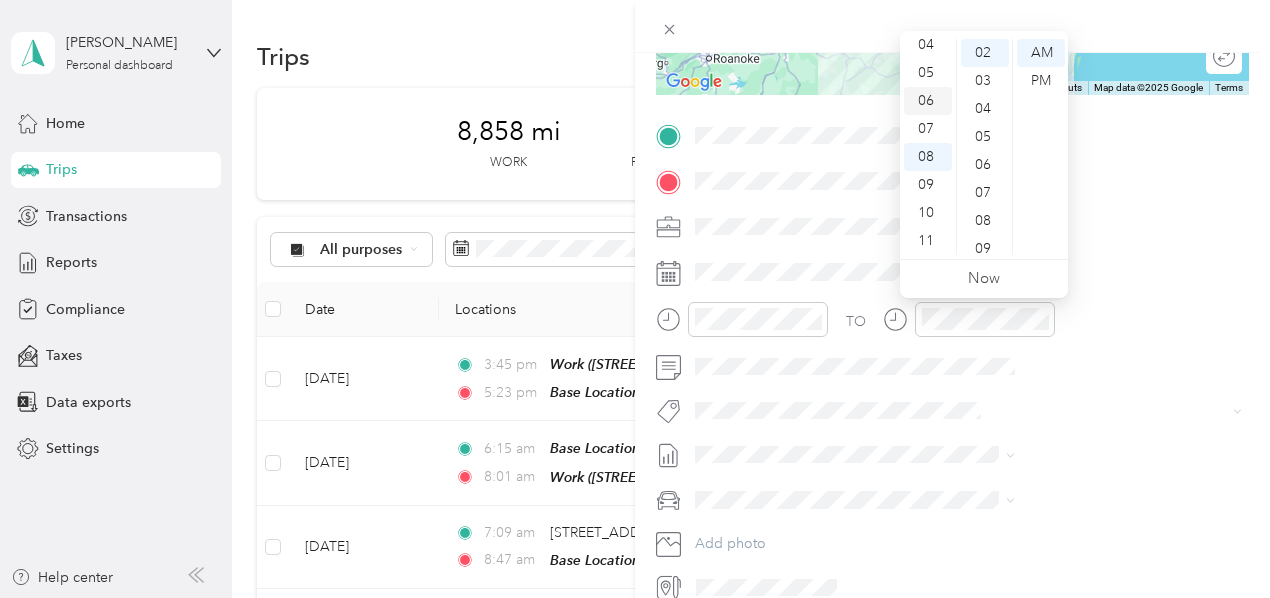 click on "06" at bounding box center [928, 101] 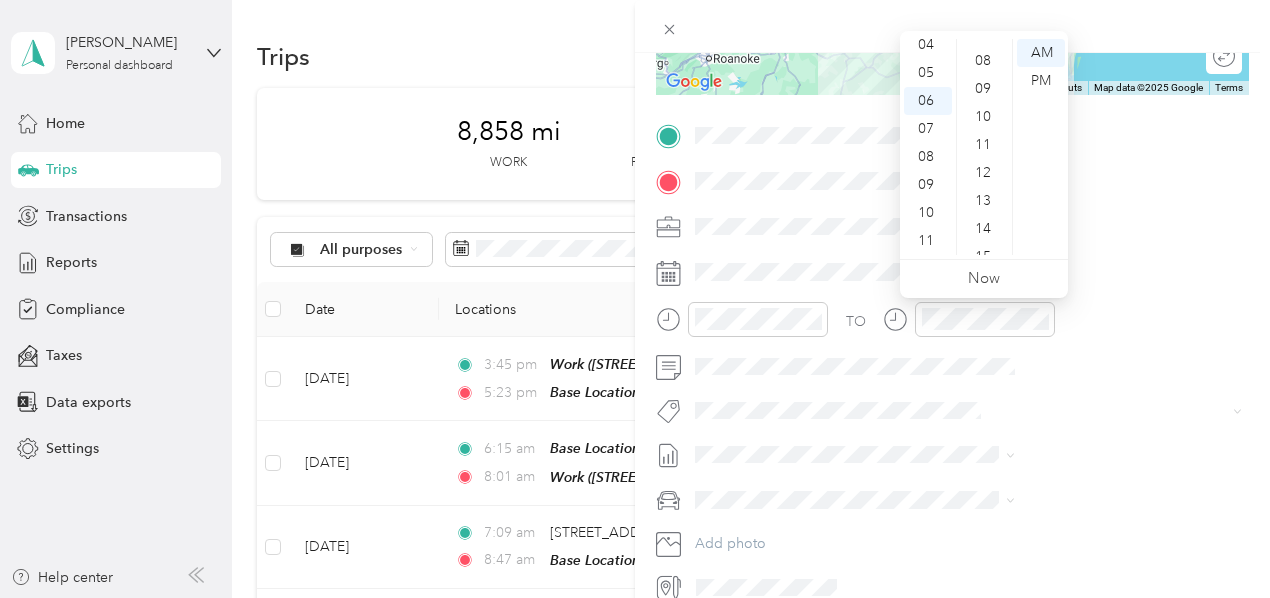 scroll, scrollTop: 256, scrollLeft: 0, axis: vertical 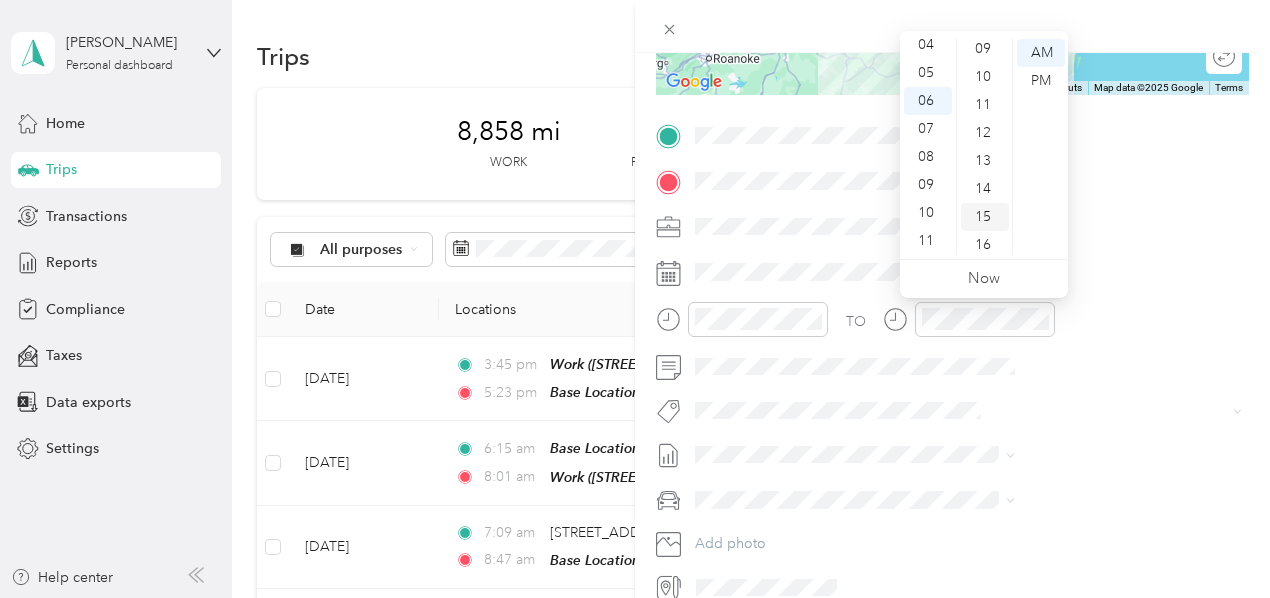 click on "15" at bounding box center (985, 217) 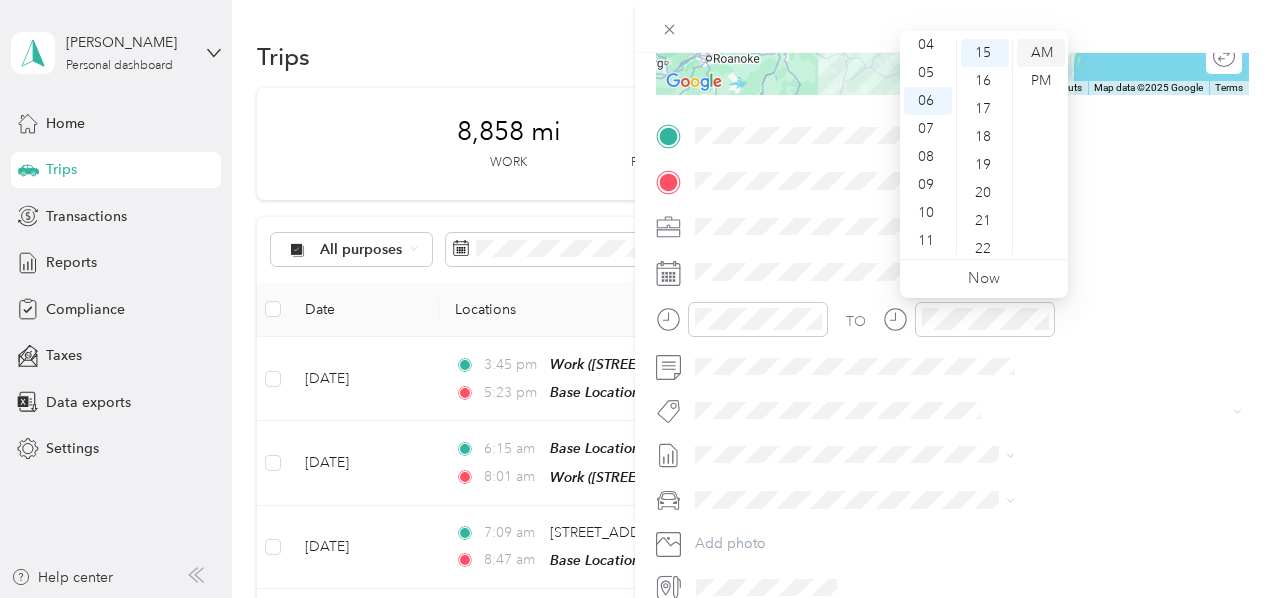click on "AM" at bounding box center [1041, 53] 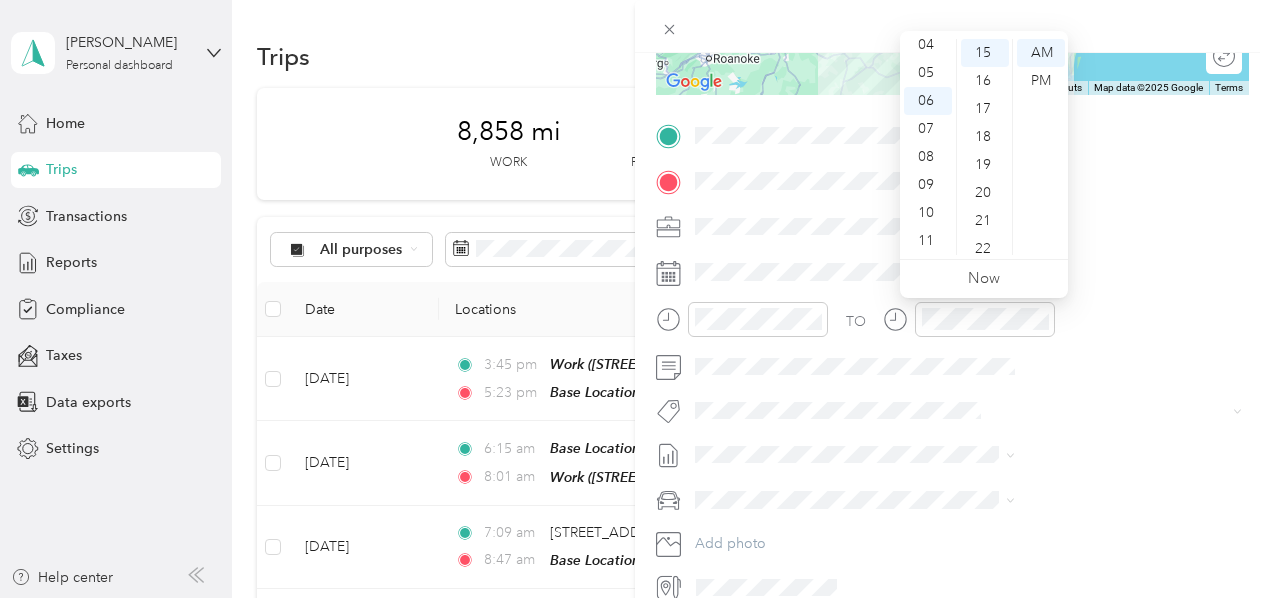 click at bounding box center [952, 26] 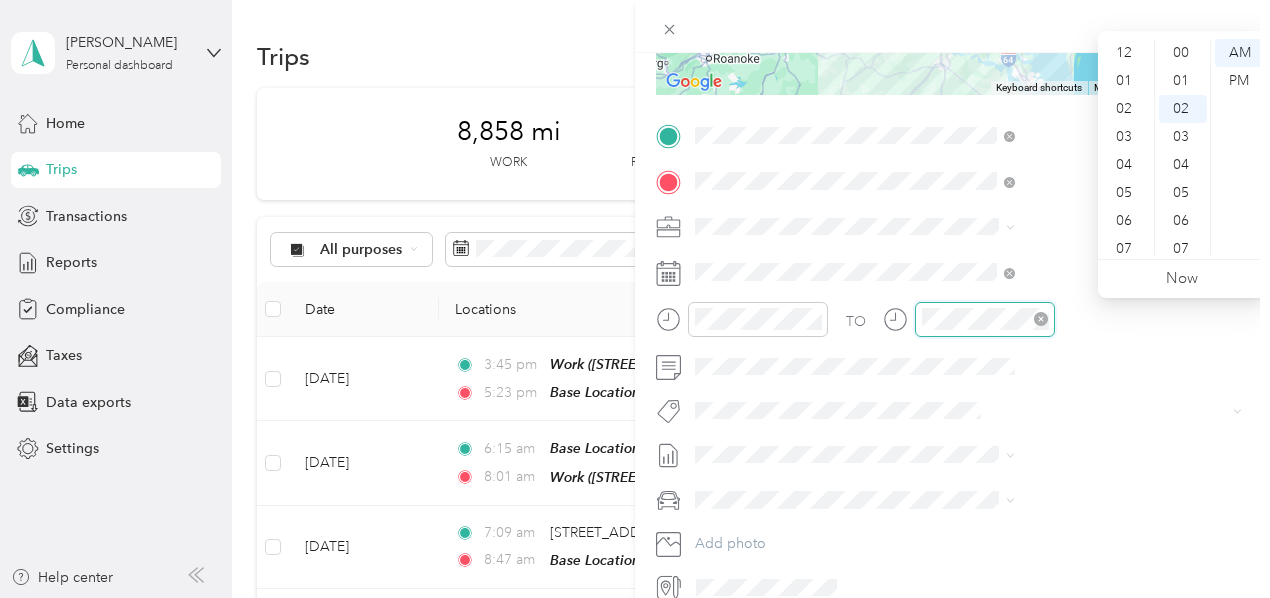 scroll, scrollTop: 120, scrollLeft: 0, axis: vertical 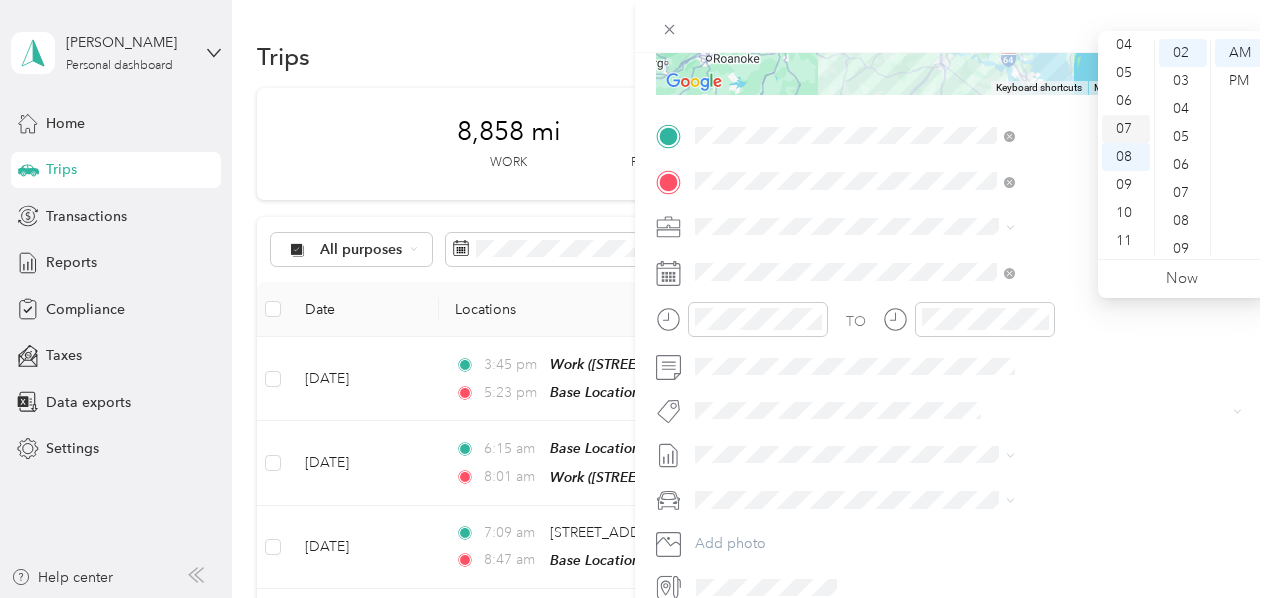 click on "07" at bounding box center (1126, 129) 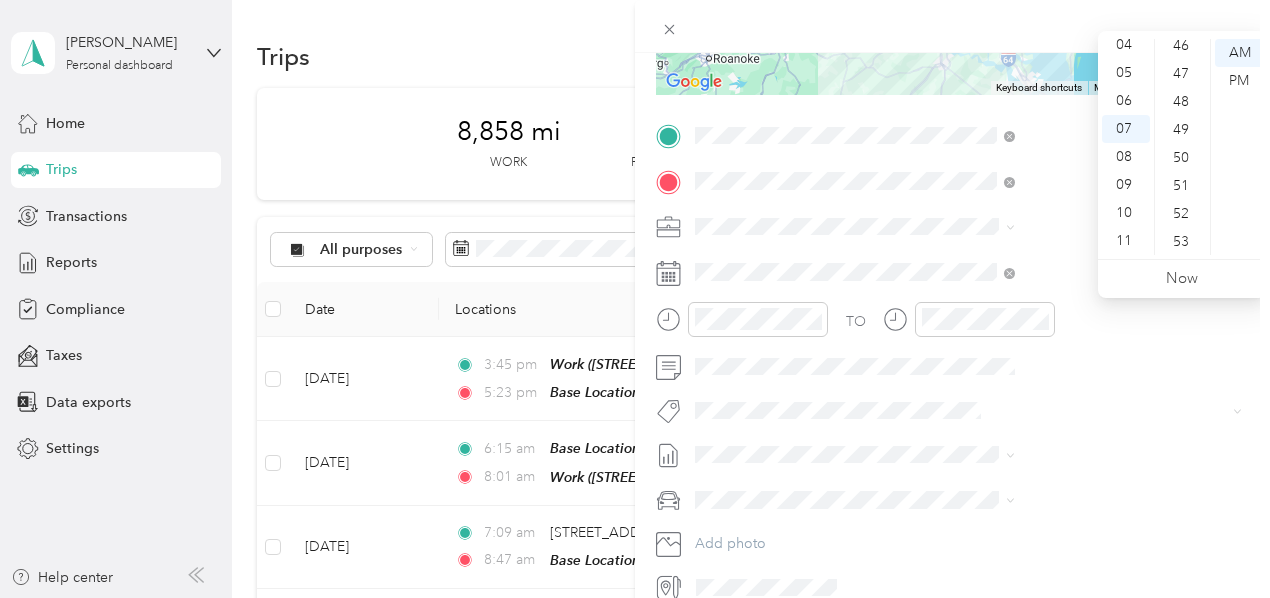 scroll, scrollTop: 1335, scrollLeft: 0, axis: vertical 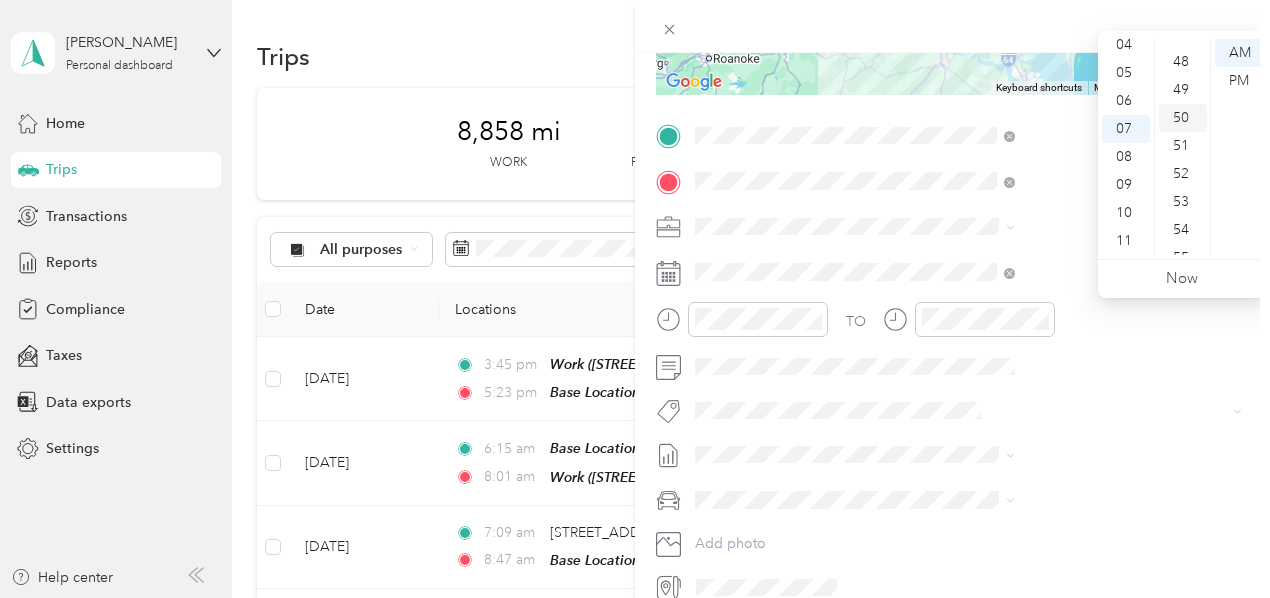 click on "50" at bounding box center [1183, 118] 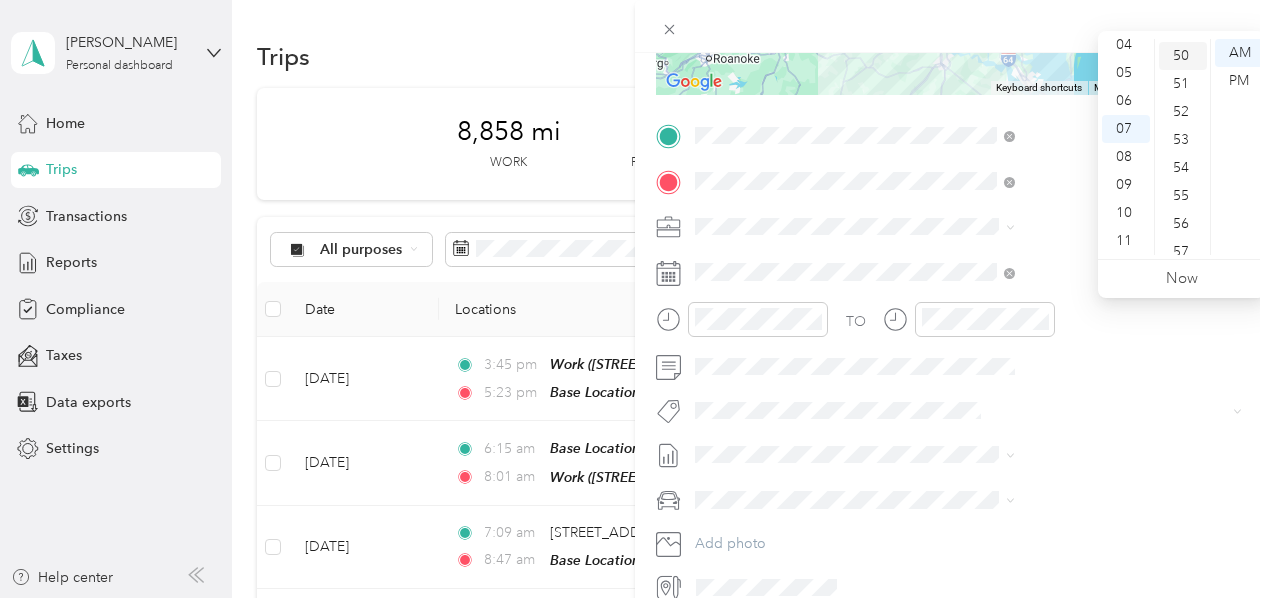 scroll, scrollTop: 1400, scrollLeft: 0, axis: vertical 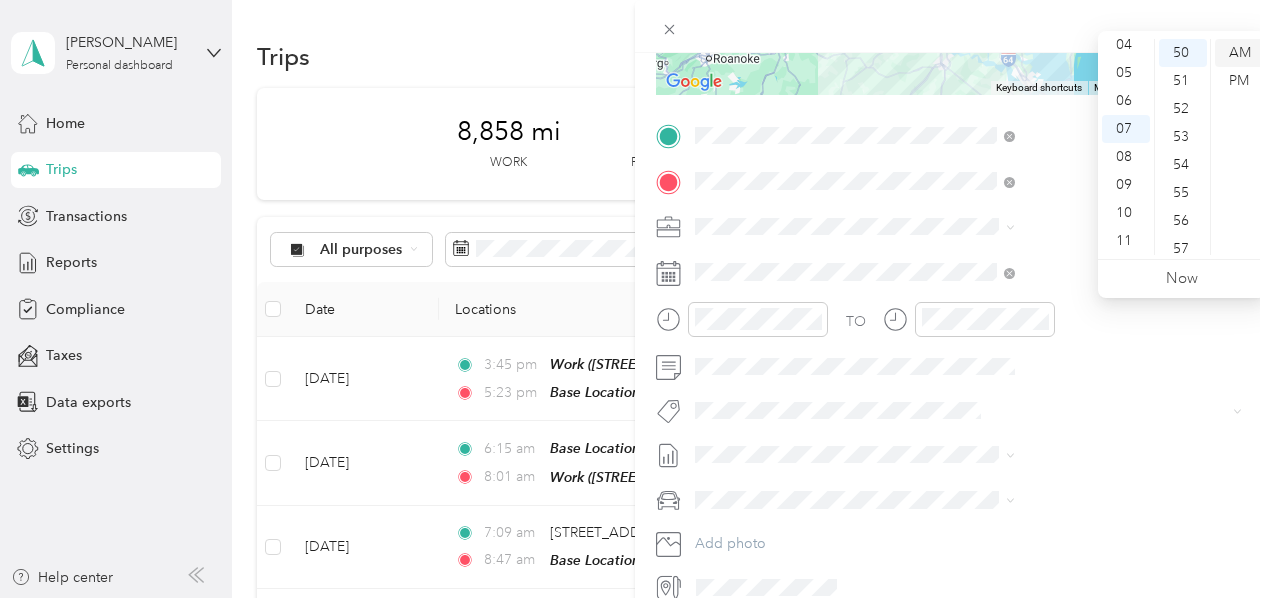 click on "AM" at bounding box center (1239, 53) 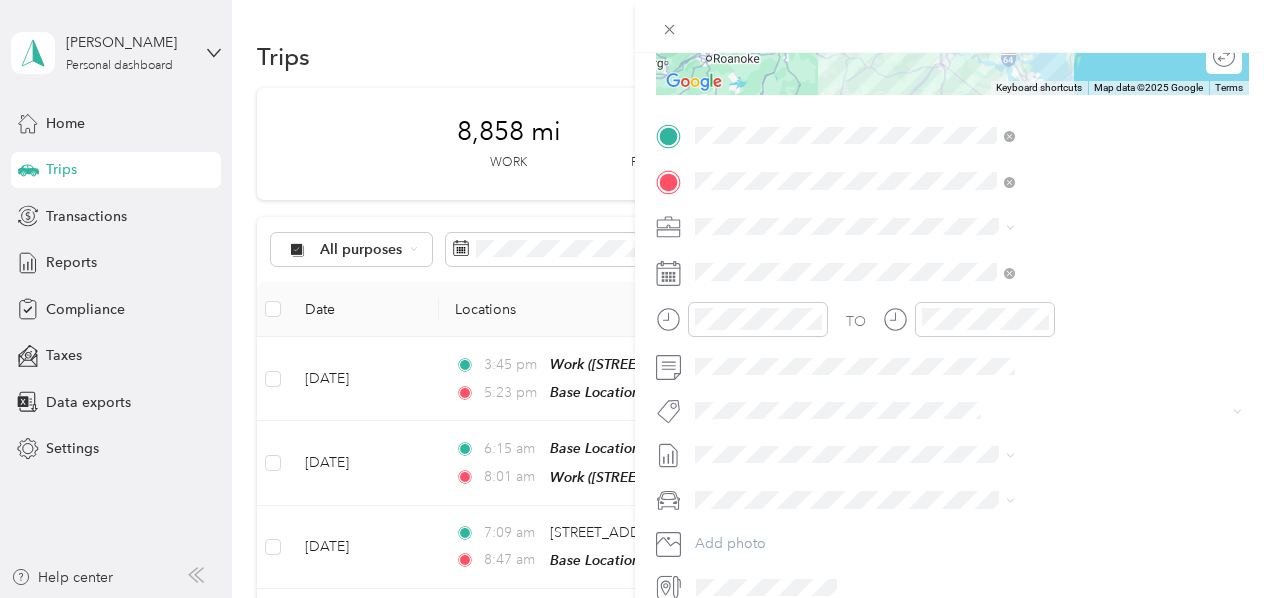 click at bounding box center (952, 26) 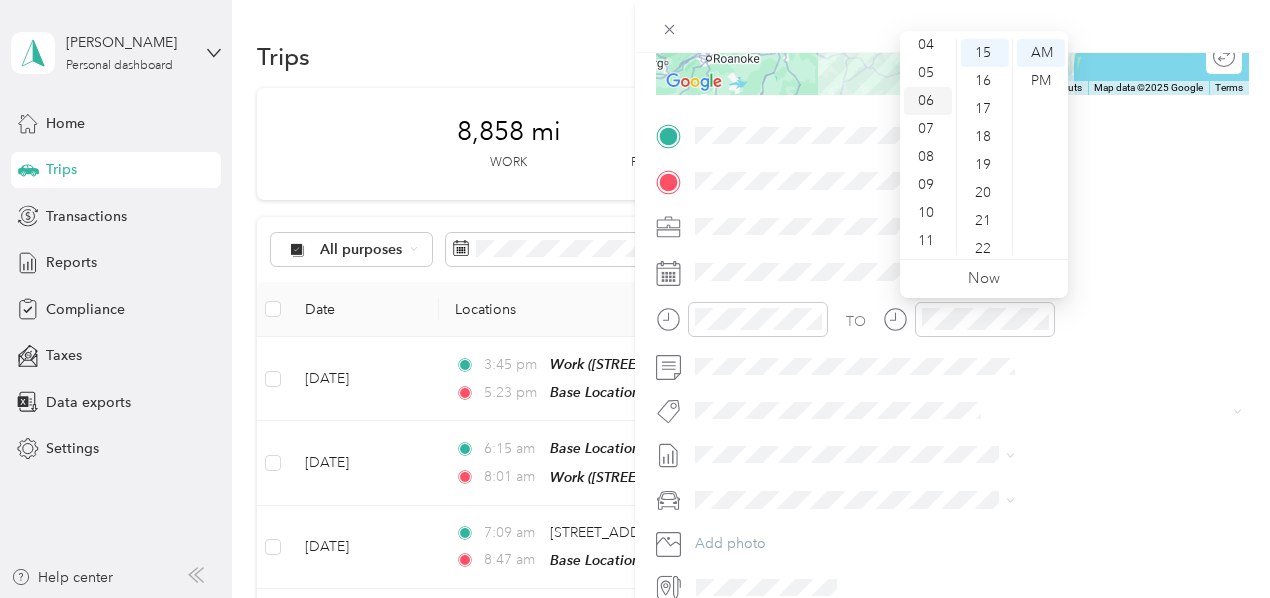 click on "06" at bounding box center (928, 101) 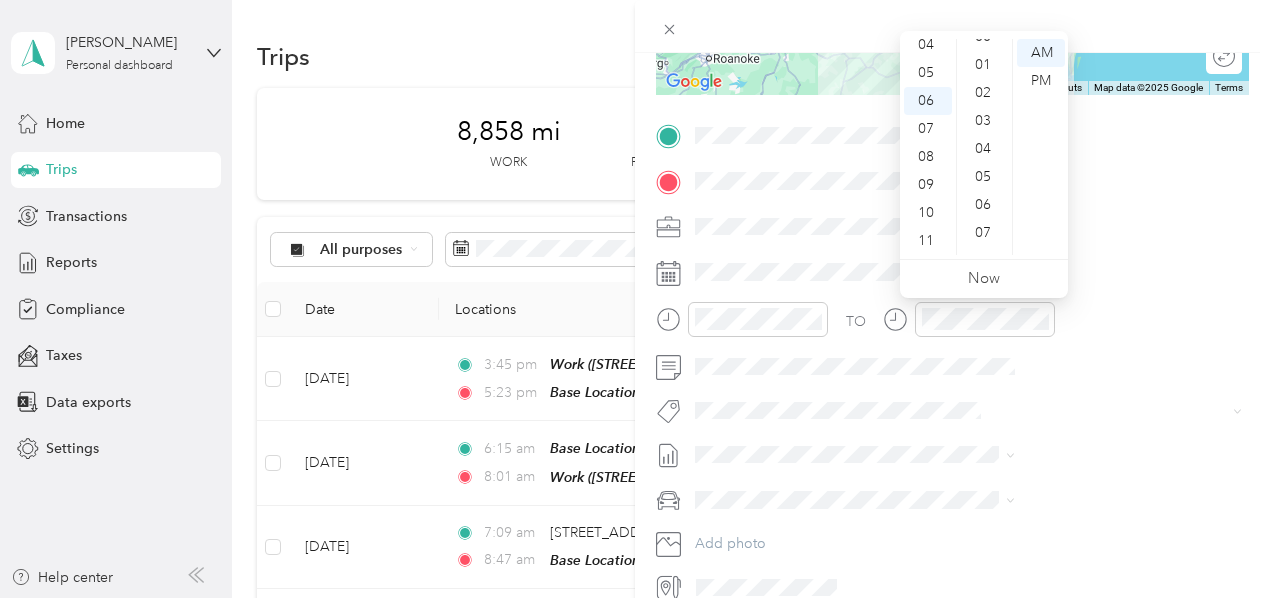 scroll, scrollTop: 0, scrollLeft: 0, axis: both 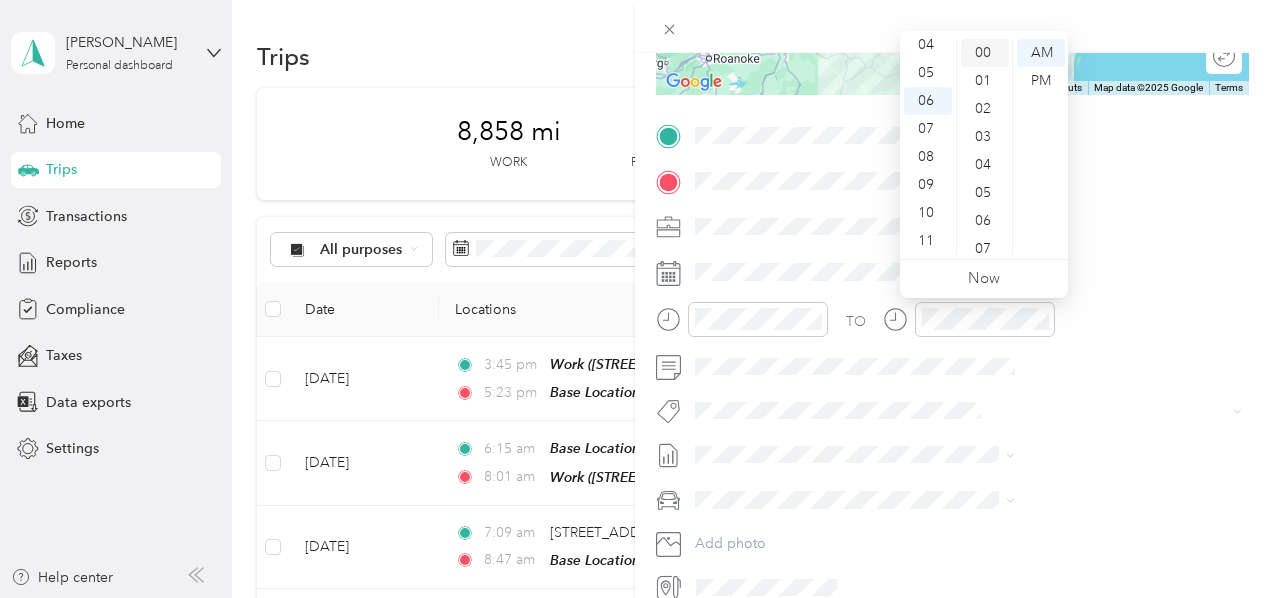 click on "00" at bounding box center [985, 53] 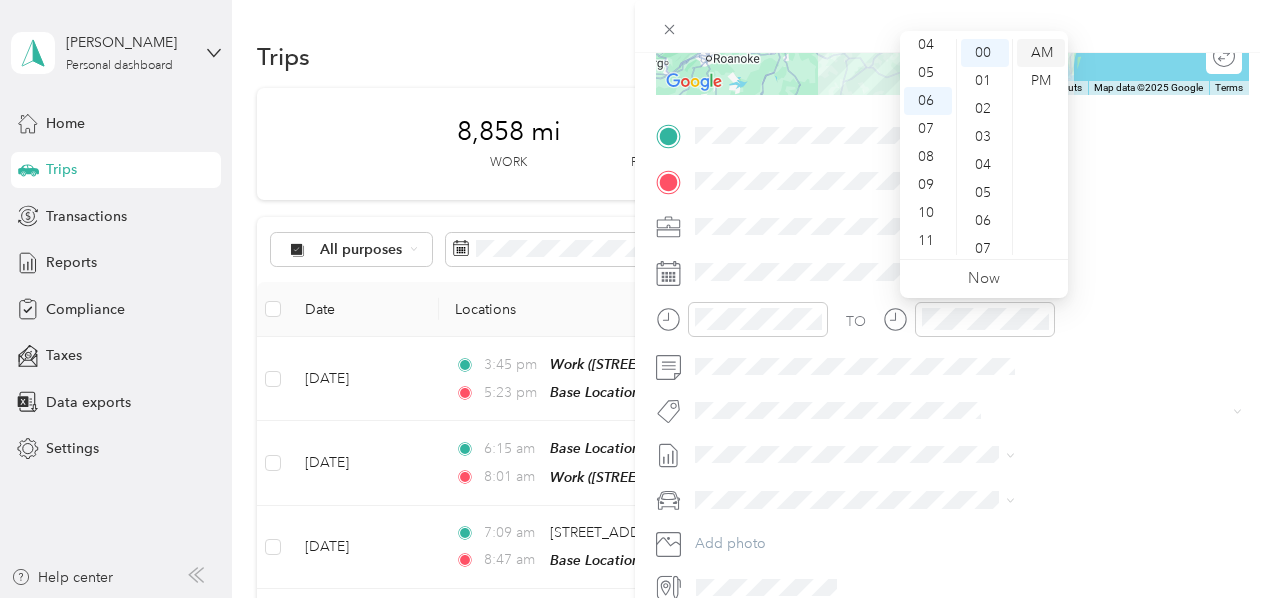 click on "AM" at bounding box center [1041, 53] 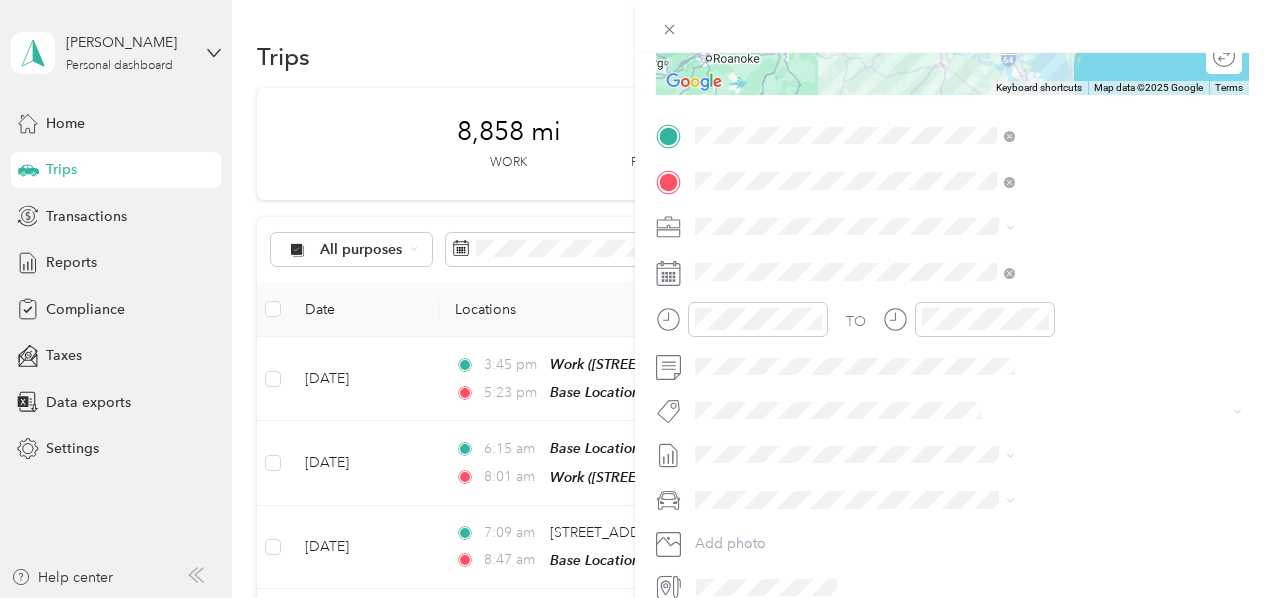 click at bounding box center [952, 26] 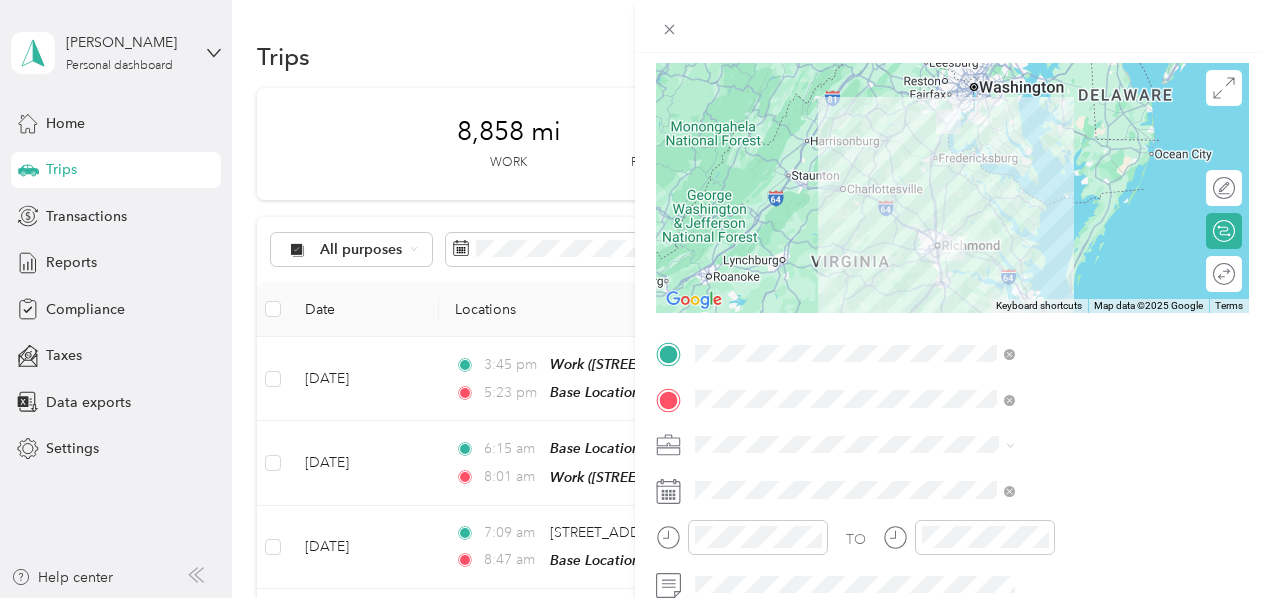 scroll, scrollTop: 0, scrollLeft: 0, axis: both 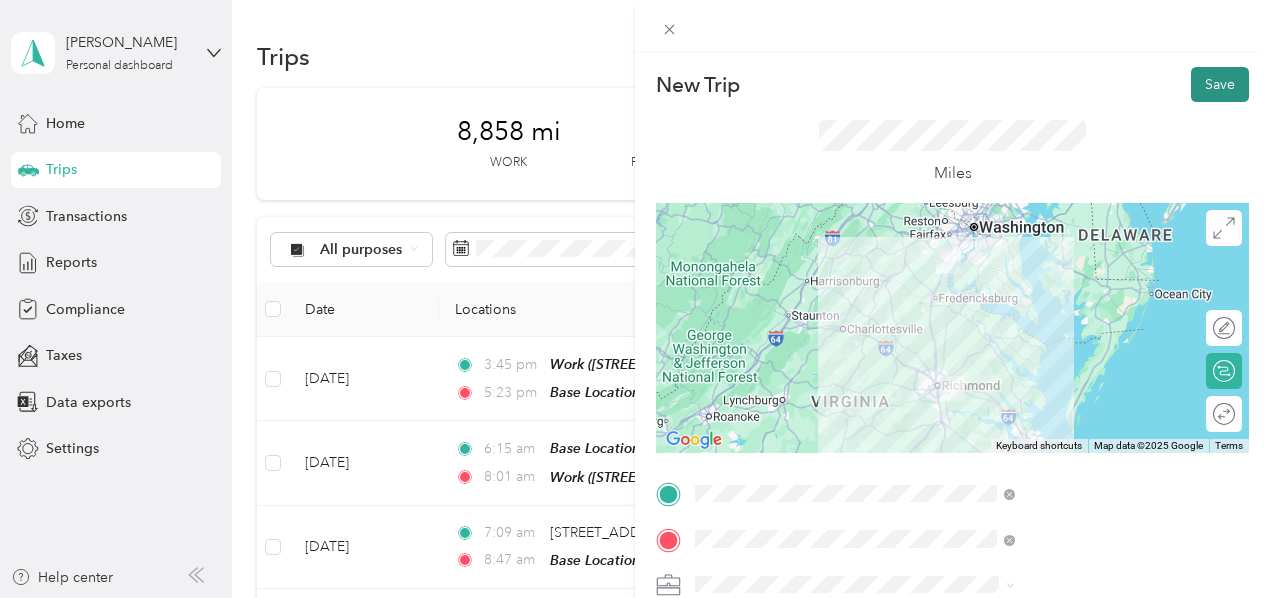 click on "Save" at bounding box center [1220, 84] 